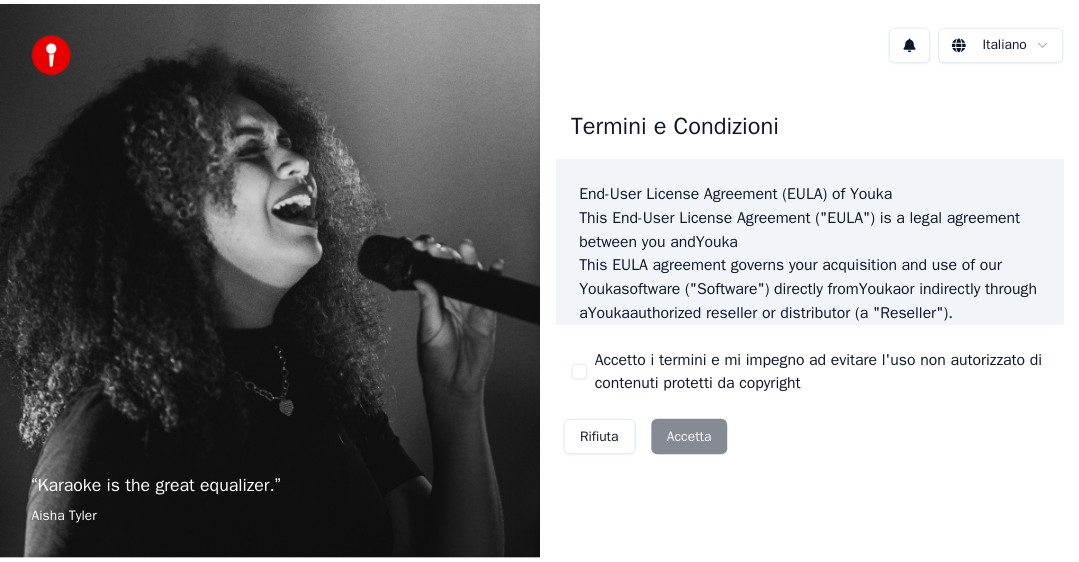 scroll, scrollTop: 0, scrollLeft: 0, axis: both 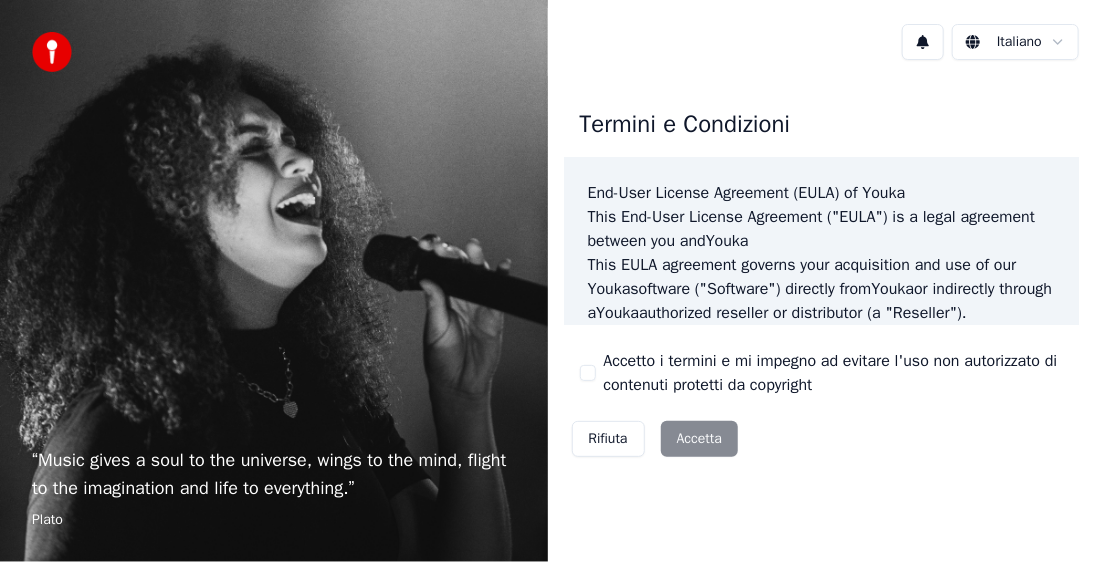 click on "Accetto i termini e mi impegno ad evitare l'uso non autorizzato di contenuti protetti da copyright" at bounding box center [588, 373] 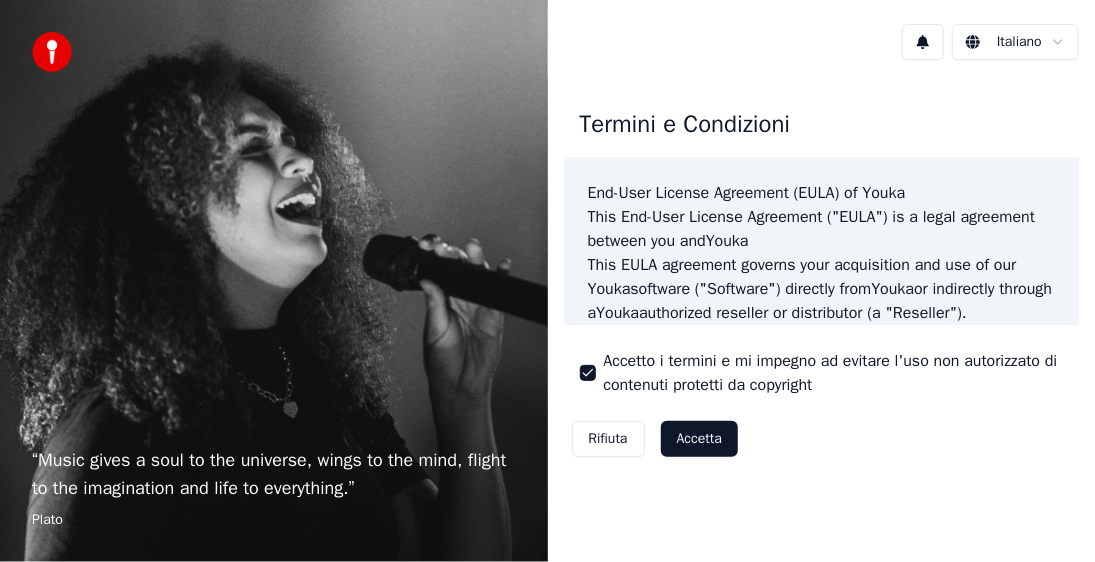 click on "Accetta" at bounding box center [699, 439] 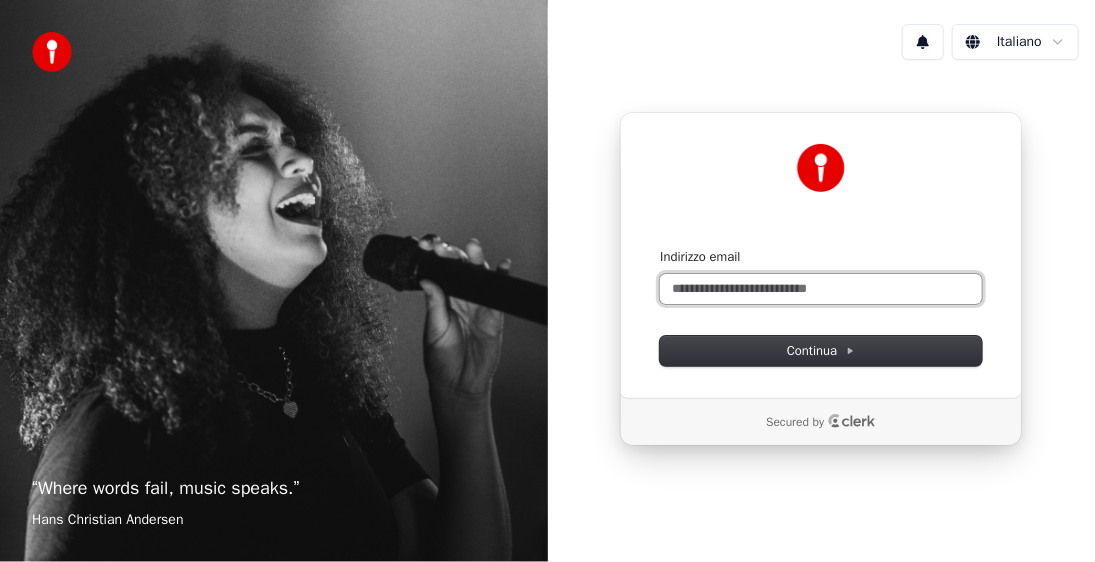 click on "Indirizzo email" at bounding box center [821, 289] 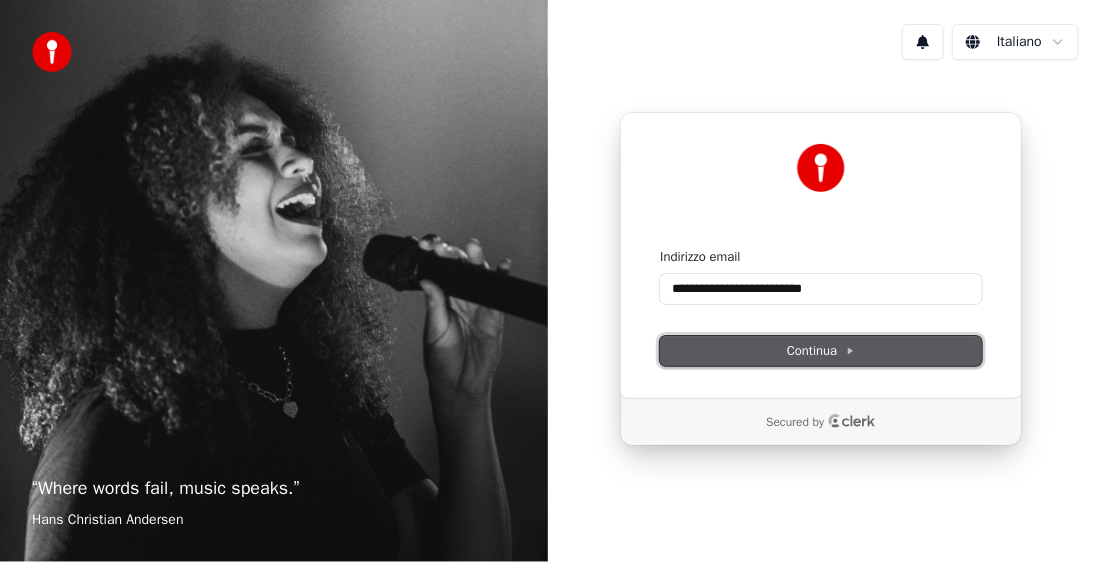 click on "Continua" at bounding box center (821, 351) 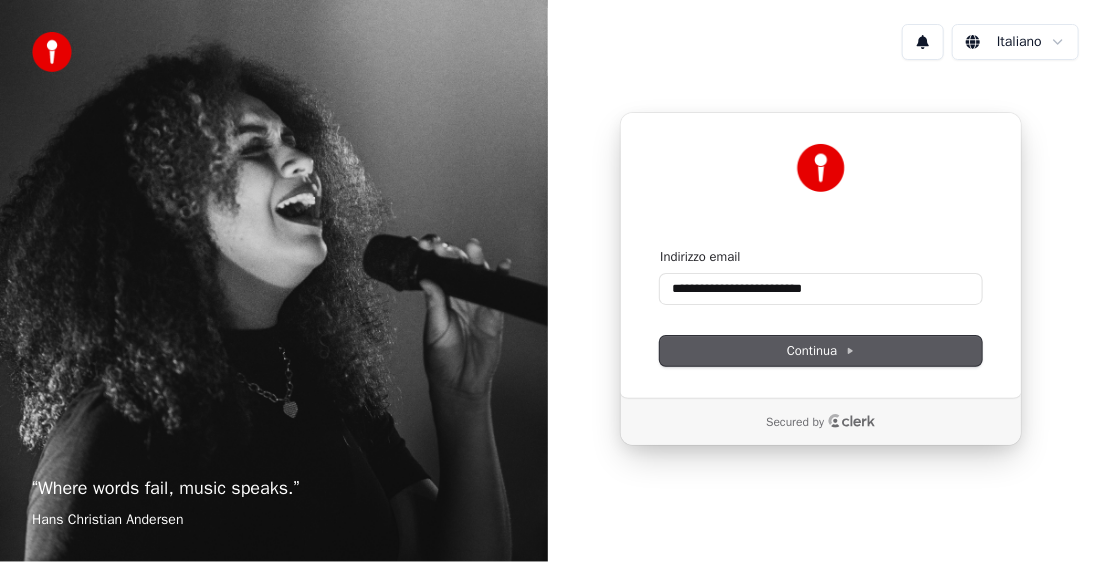 type on "**********" 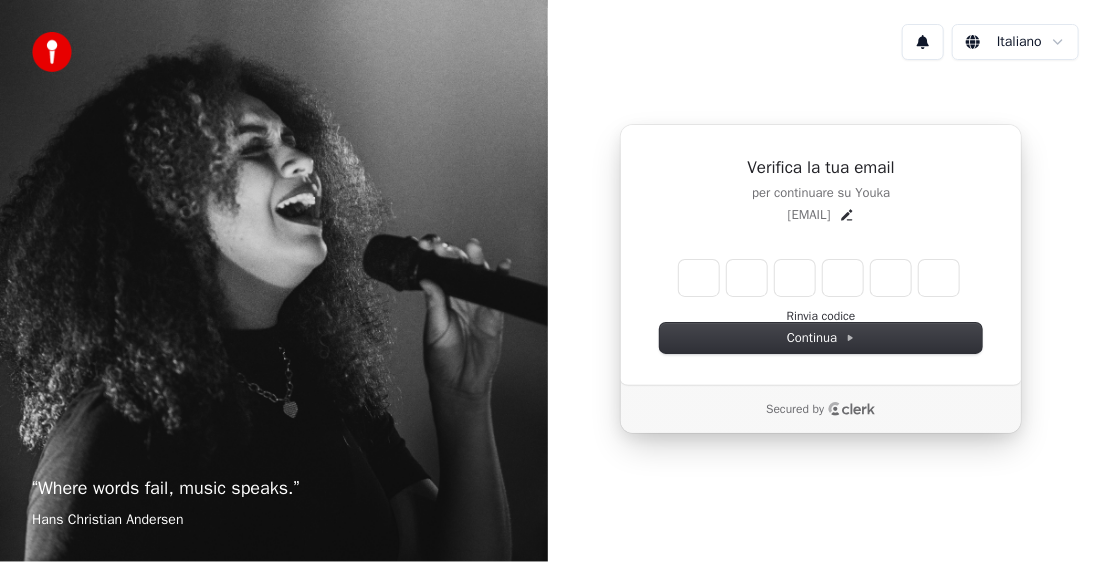 type on "*" 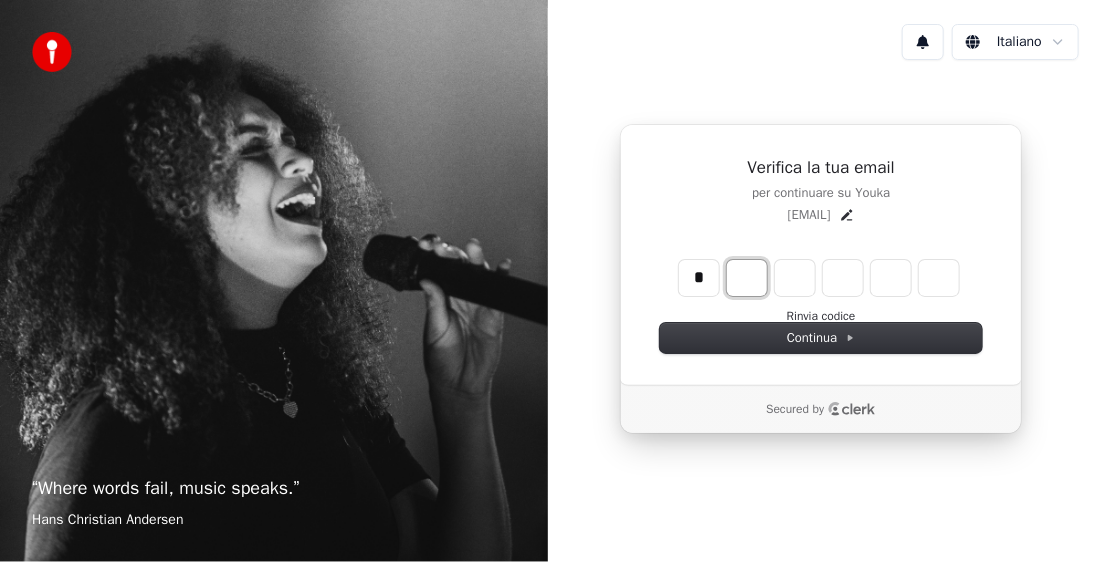 type on "*" 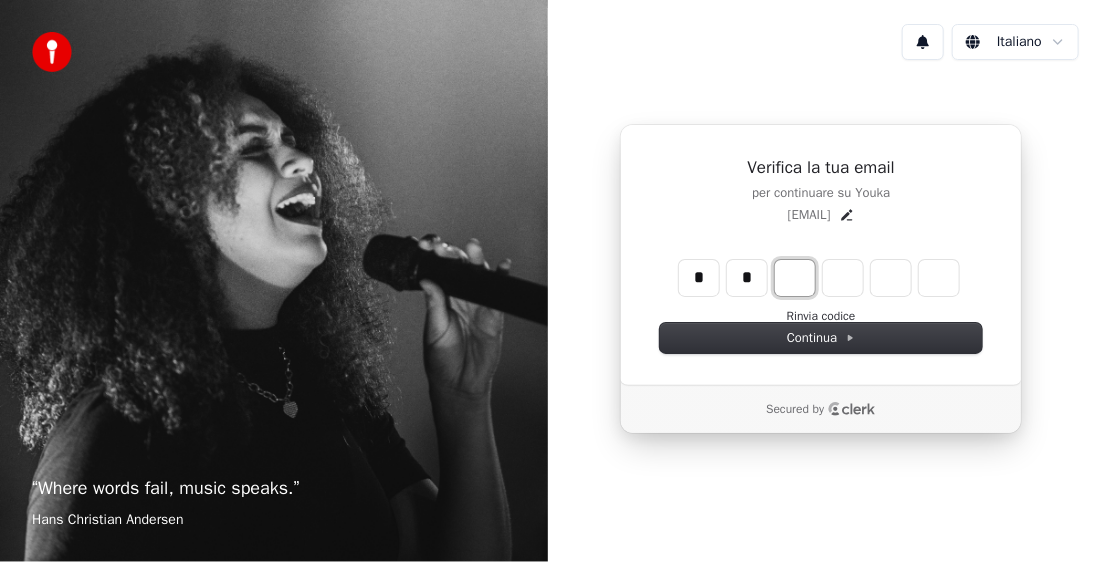 type on "**" 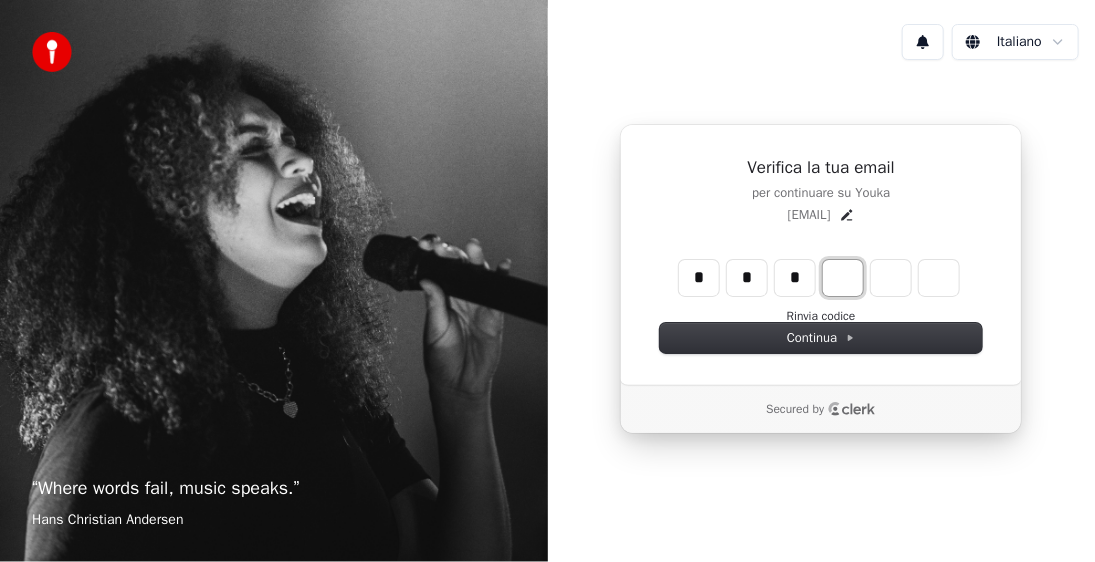 type on "***" 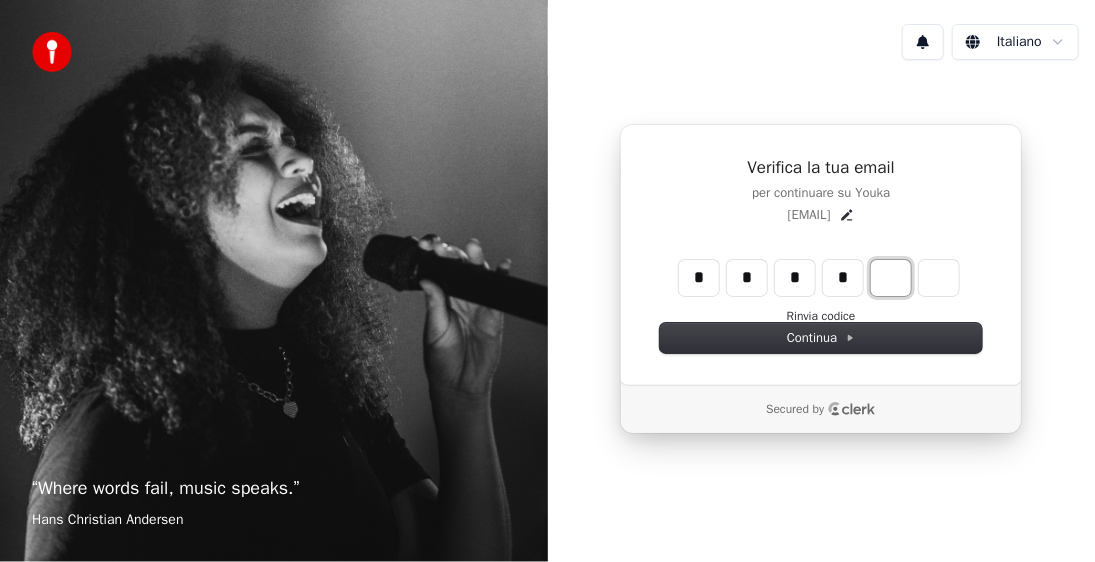 type on "****" 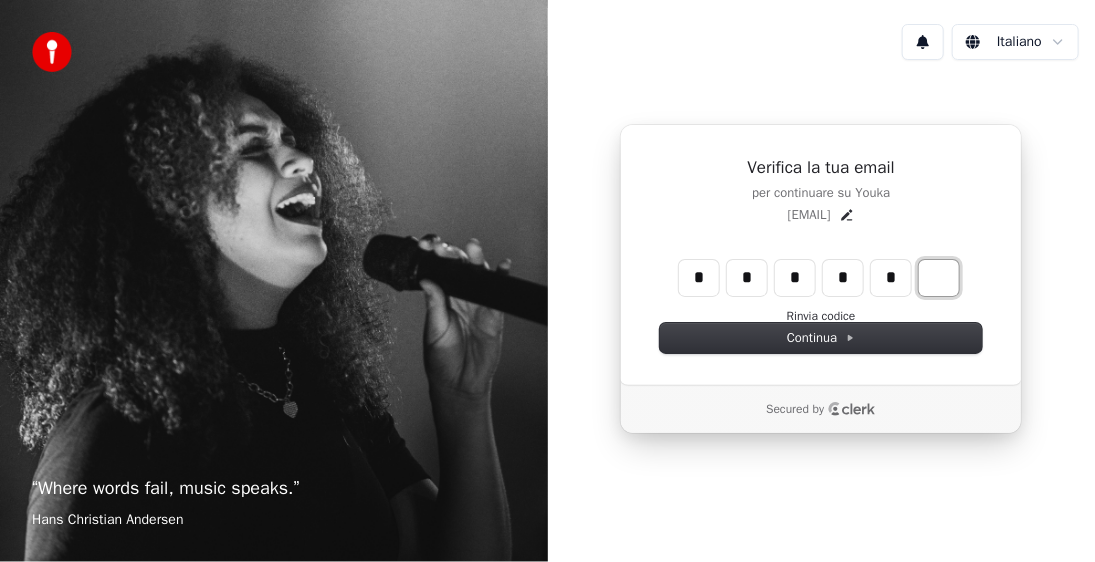 type on "******" 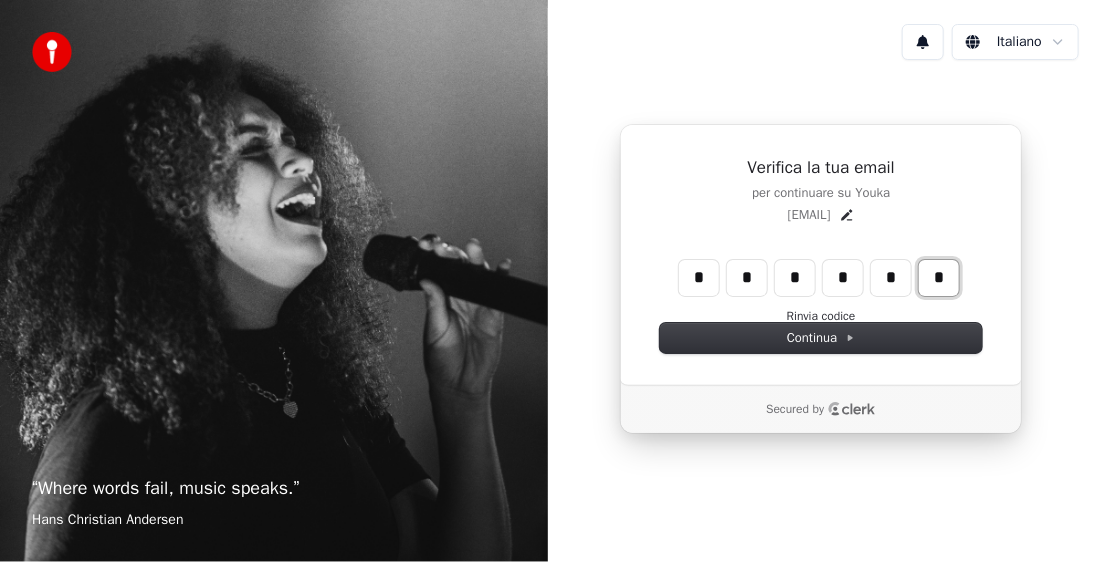 type on "*" 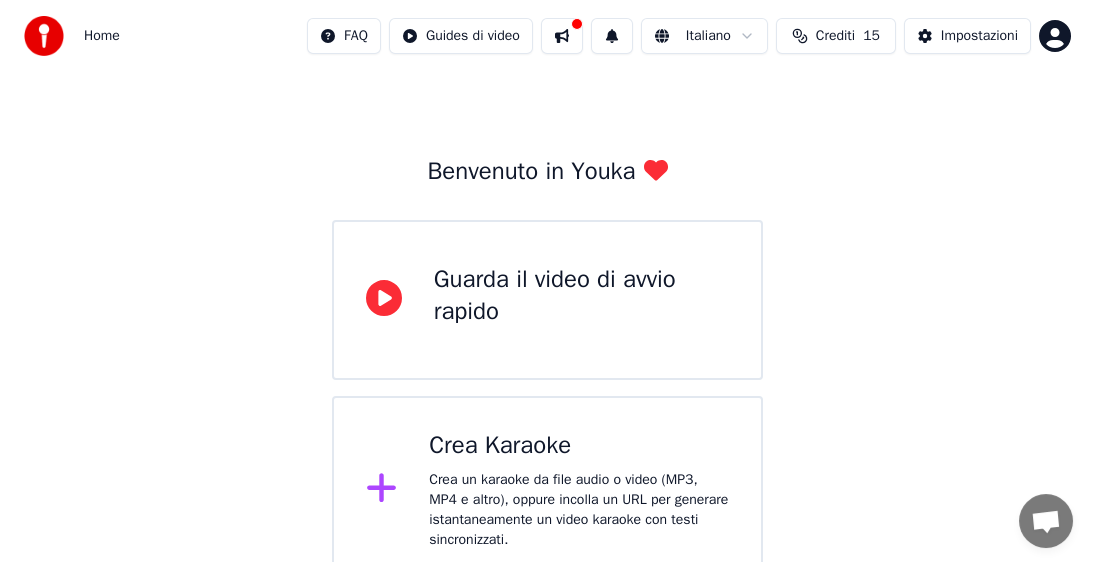 scroll, scrollTop: 56, scrollLeft: 0, axis: vertical 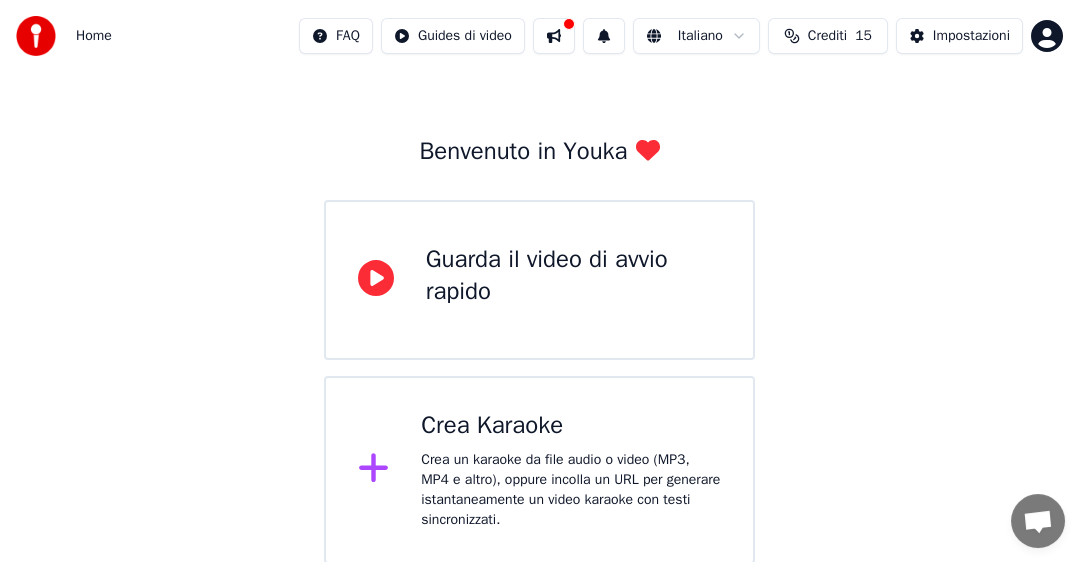 click on "Crea un karaoke da file audio o video (MP3, MP4 e altro), oppure incolla un URL per generare istantaneamente un video karaoke con testi sincronizzati." at bounding box center (571, 490) 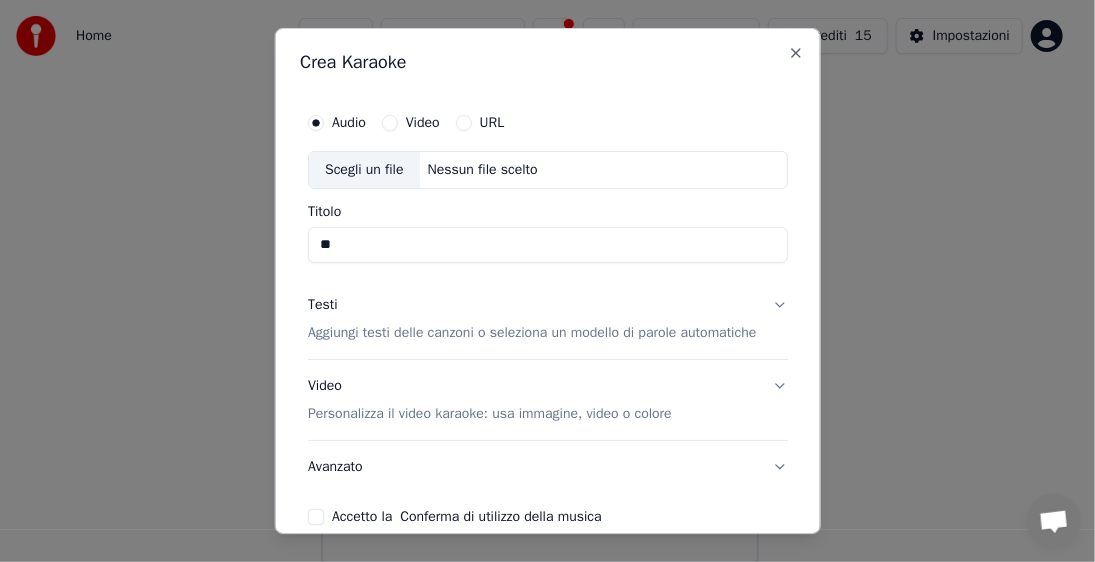type on "*" 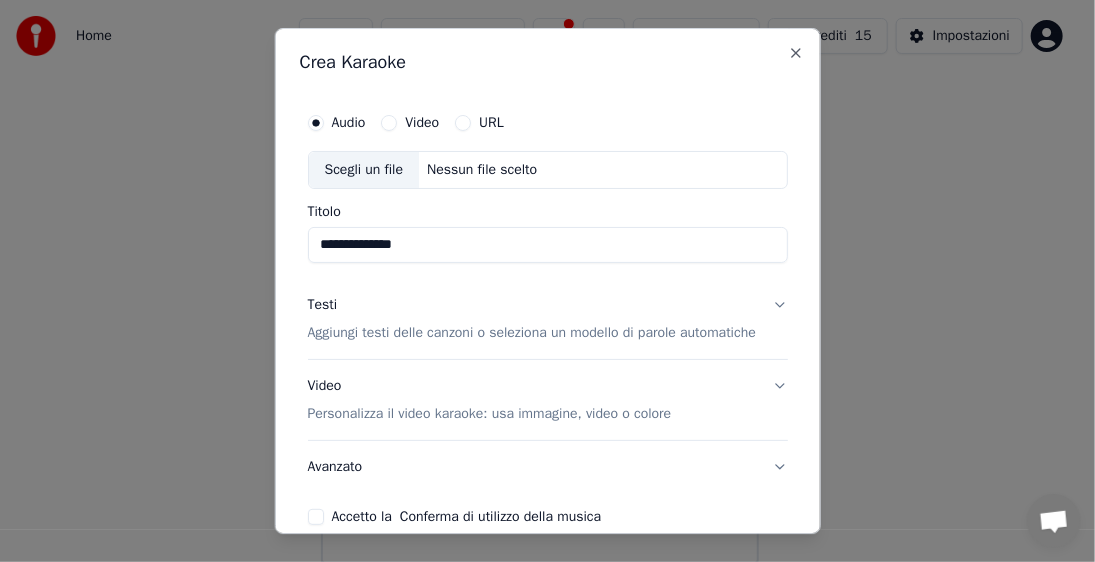type on "**********" 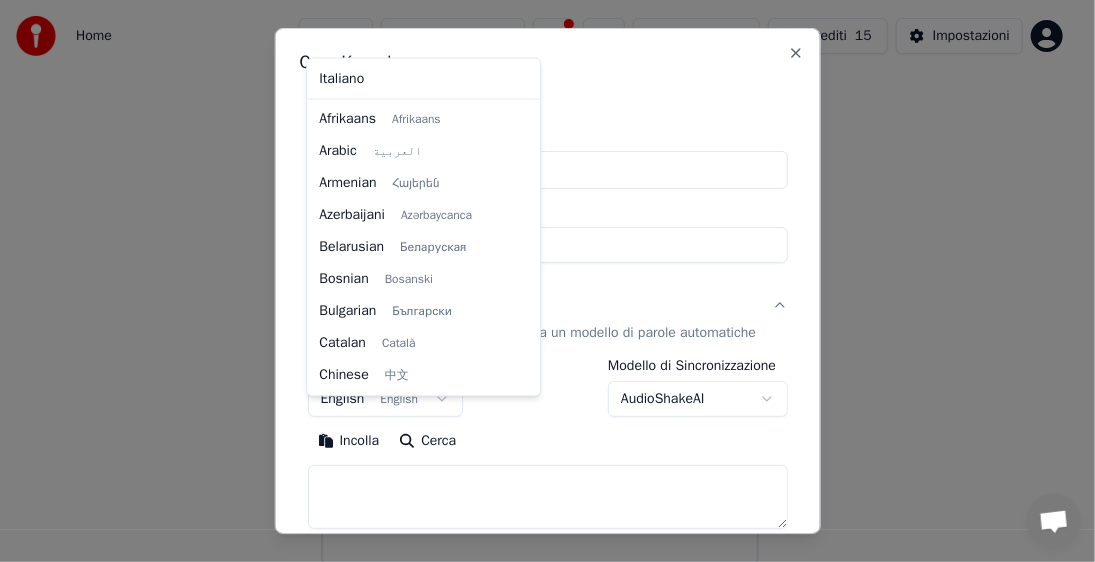 click on "**********" at bounding box center [539, 254] 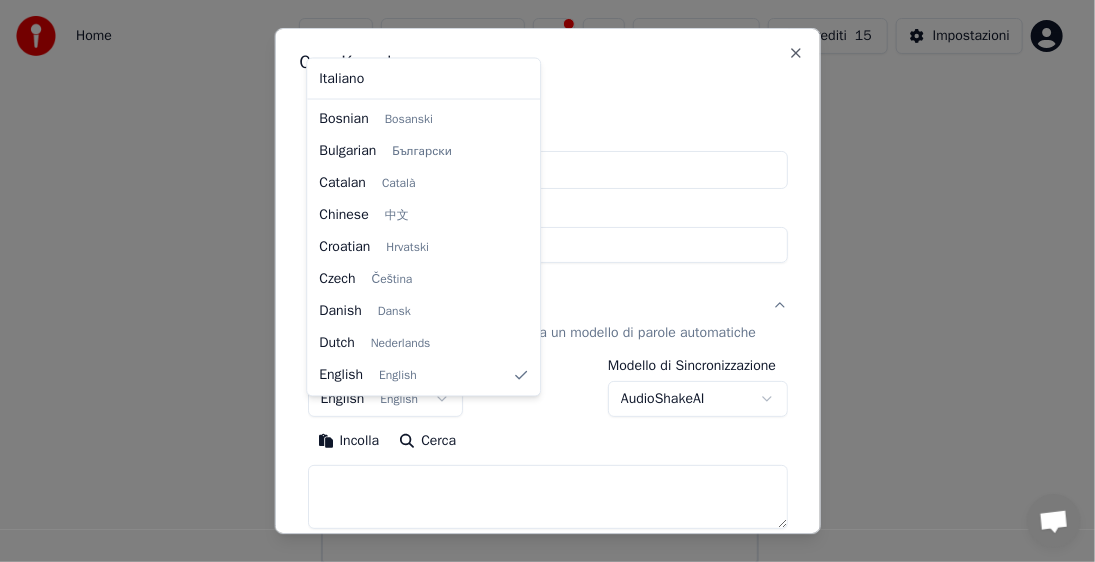 select on "**" 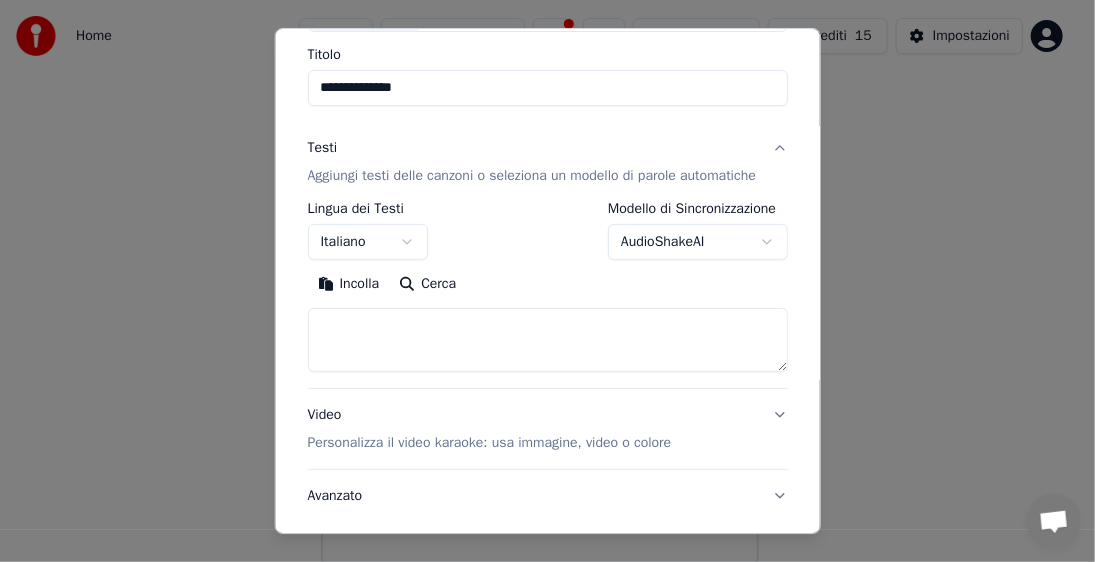 scroll, scrollTop: 260, scrollLeft: 0, axis: vertical 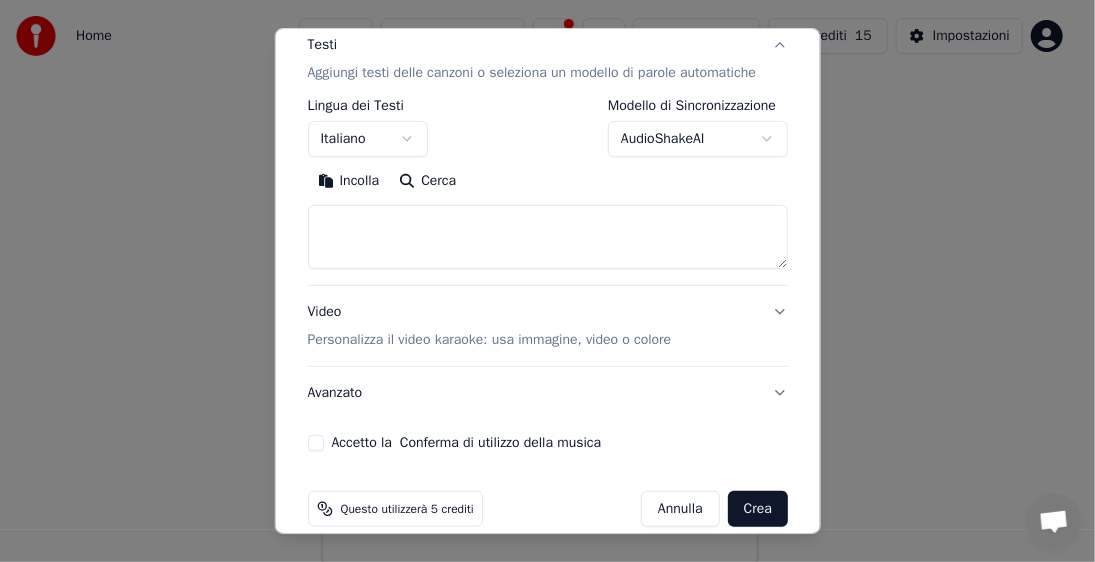 click at bounding box center (547, 237) 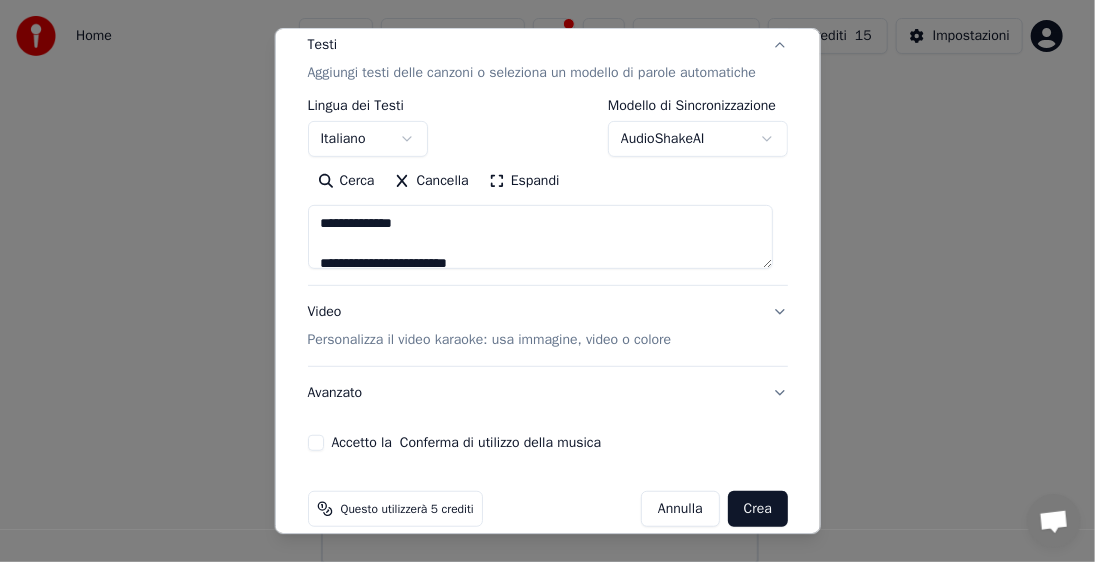 type on "**********" 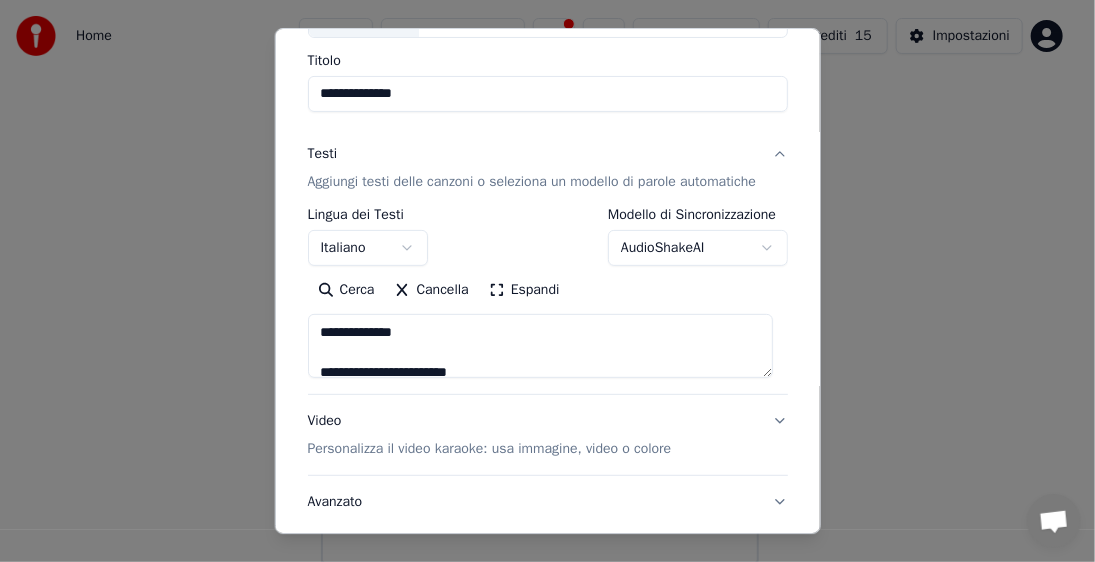 scroll, scrollTop: 146, scrollLeft: 0, axis: vertical 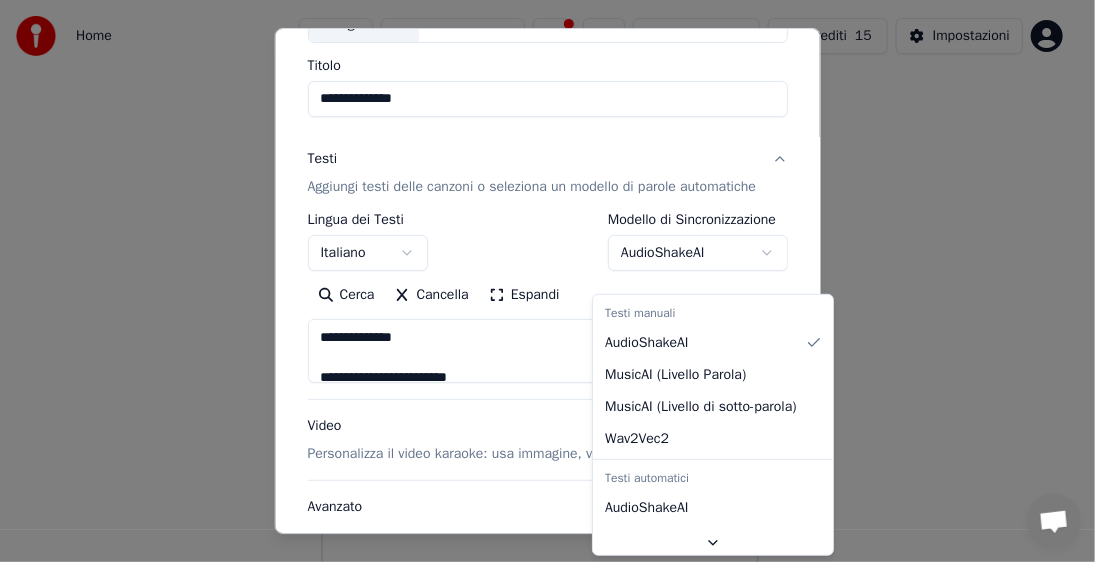 click on "**********" at bounding box center [539, 254] 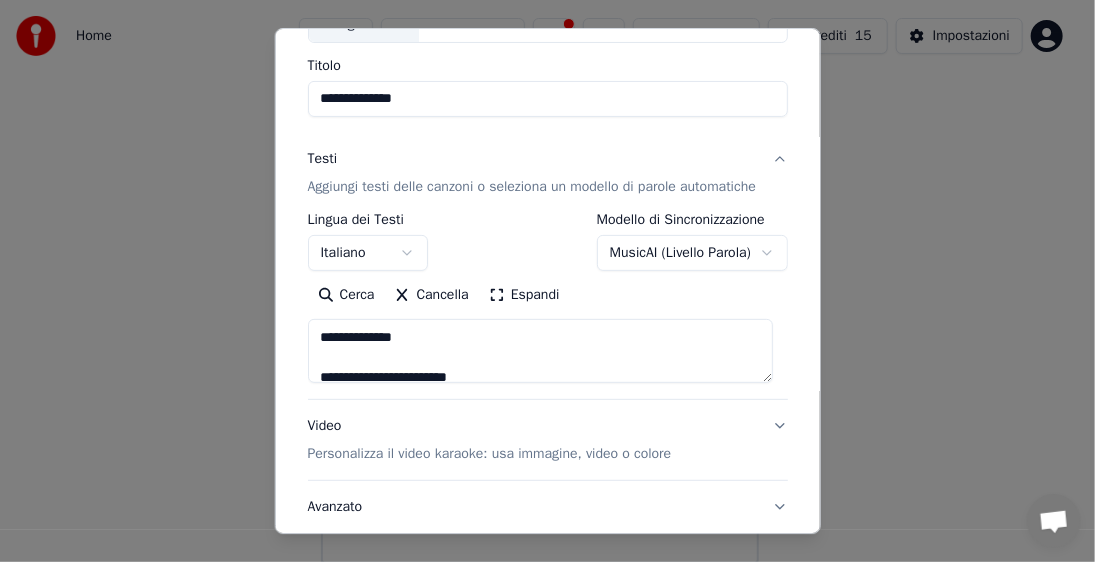 type on "**********" 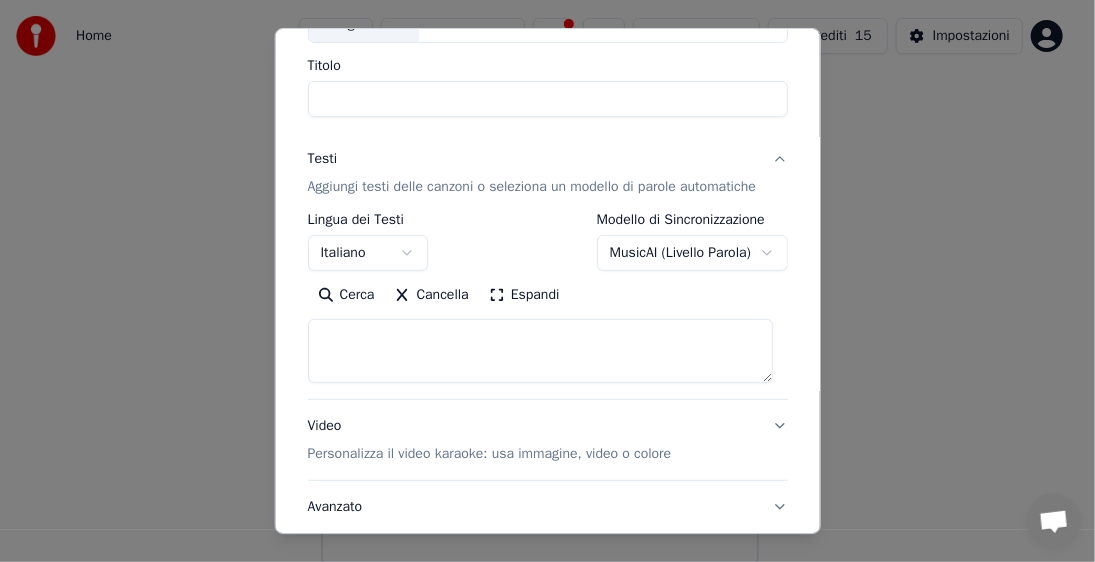 select 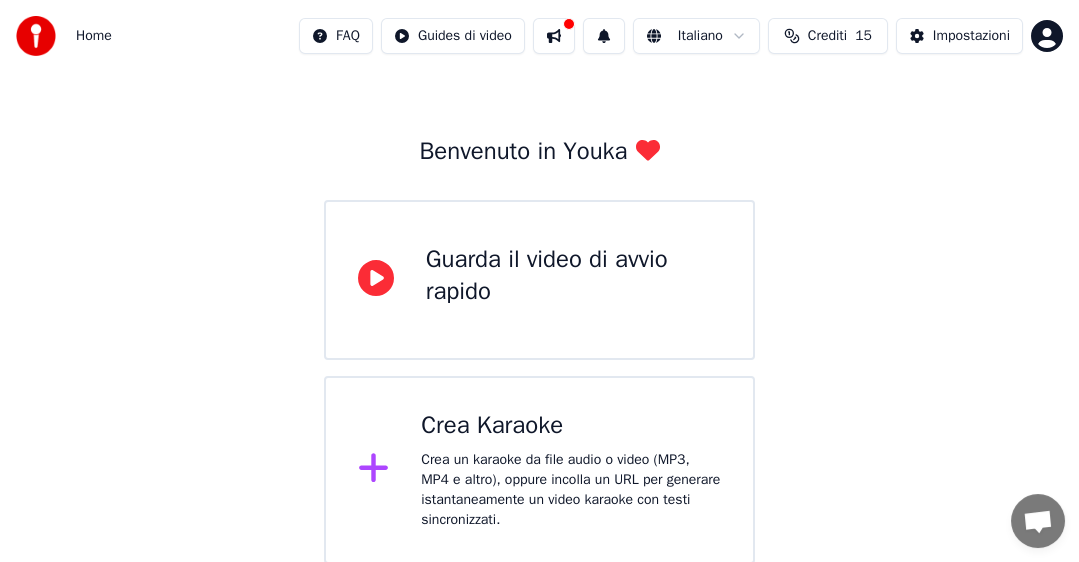 drag, startPoint x: 821, startPoint y: 336, endPoint x: 818, endPoint y: 356, distance: 20.22375 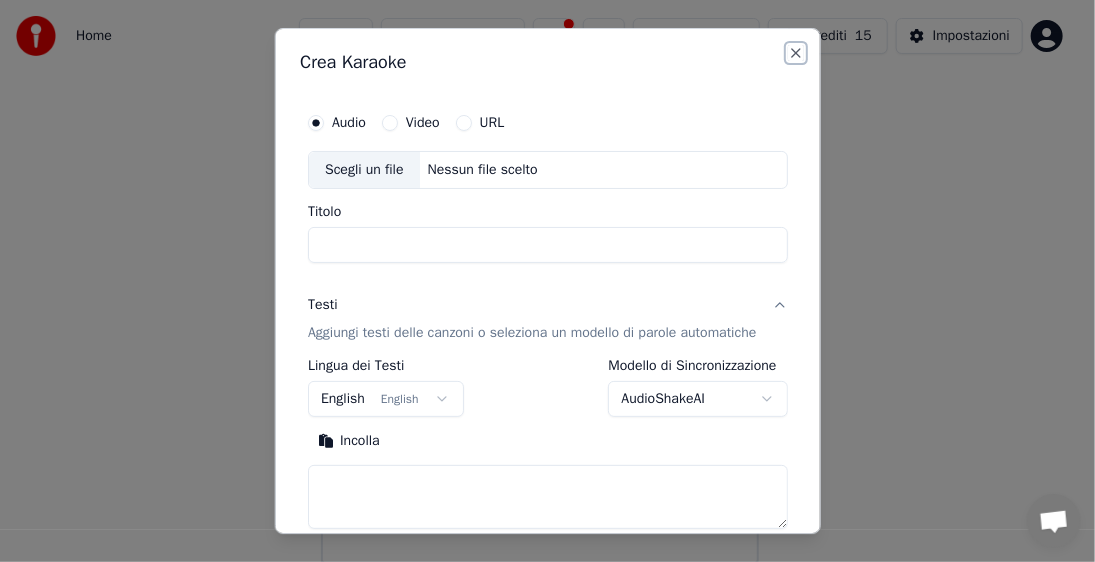 click on "Close" at bounding box center (796, 53) 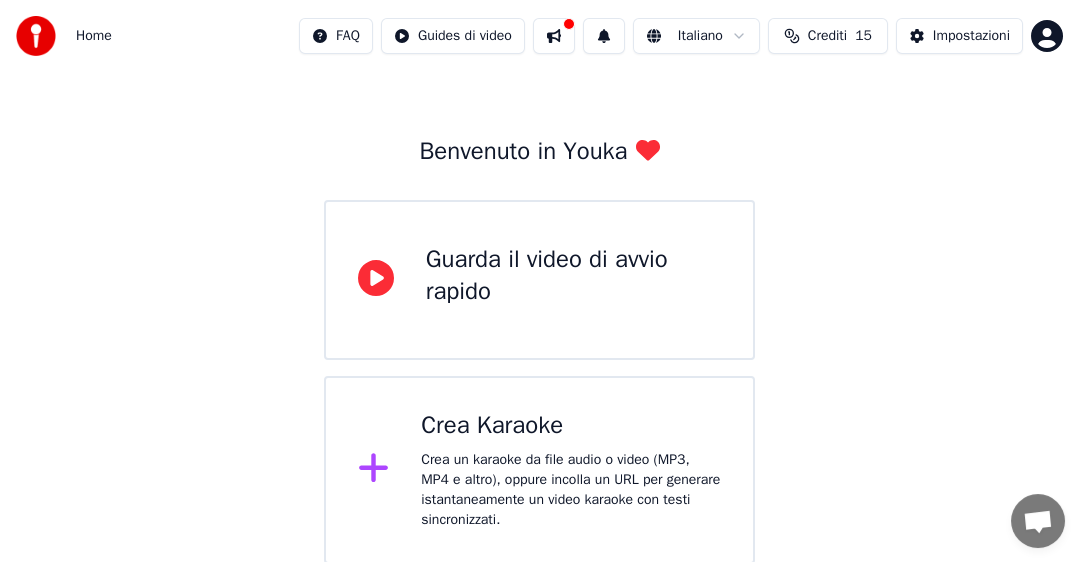 click on "Crea Karaoke Crea un karaoke da file audio o video (MP3, MP4 e altro), oppure incolla un URL per generare istantaneamente un video karaoke con testi sincronizzati." at bounding box center [540, 470] 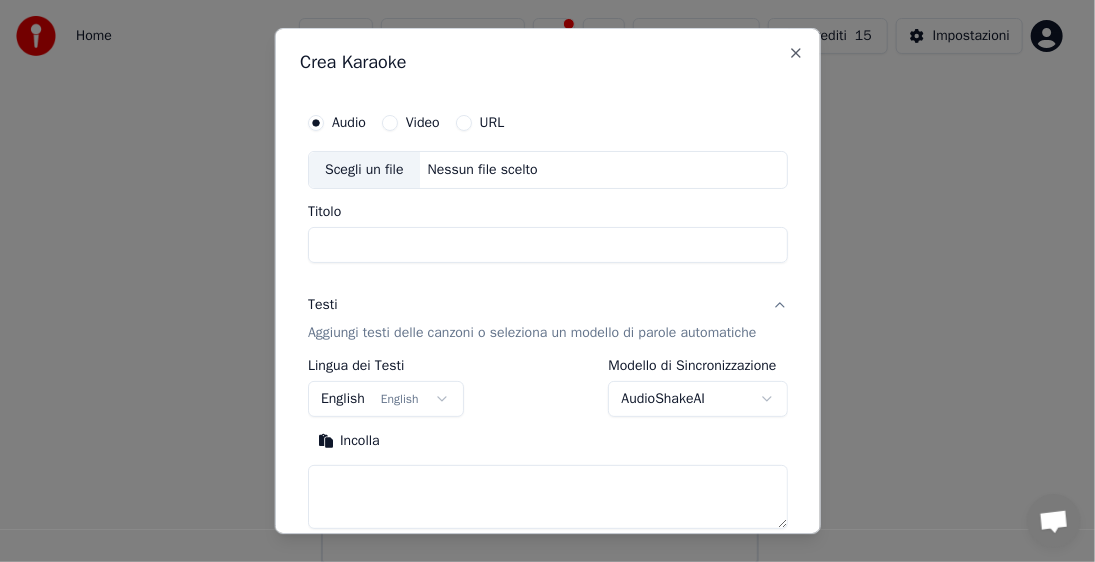 click on "**********" at bounding box center [539, 254] 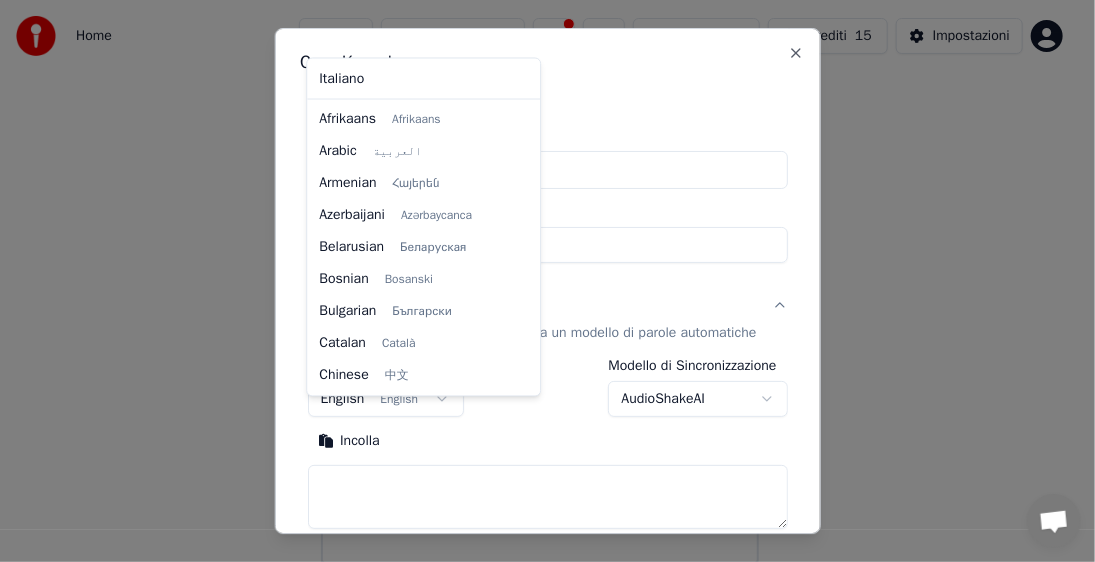 scroll, scrollTop: 160, scrollLeft: 0, axis: vertical 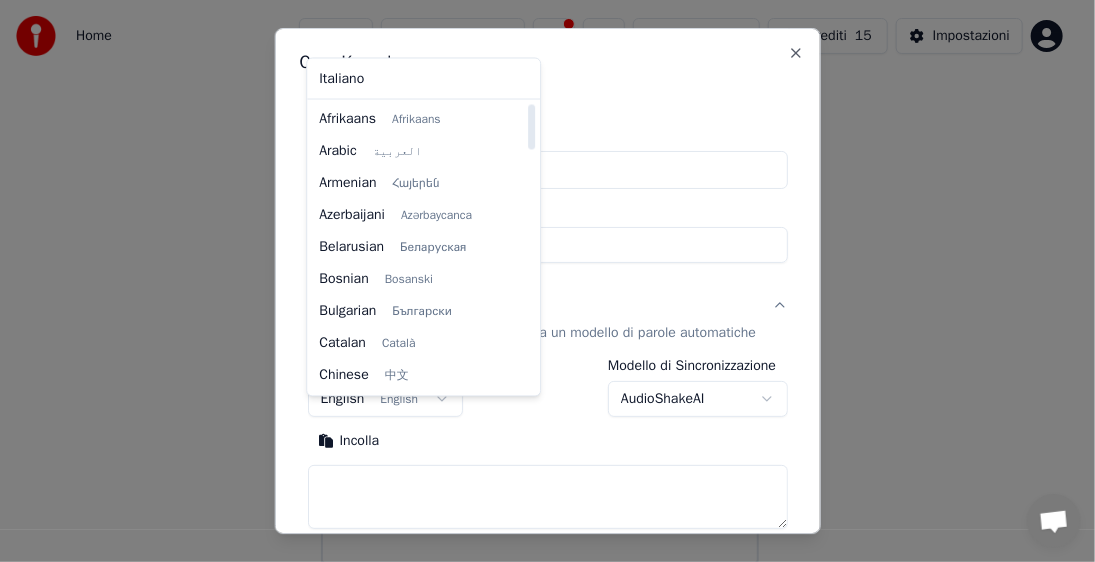 drag, startPoint x: 528, startPoint y: 158, endPoint x: 539, endPoint y: 87, distance: 71.84706 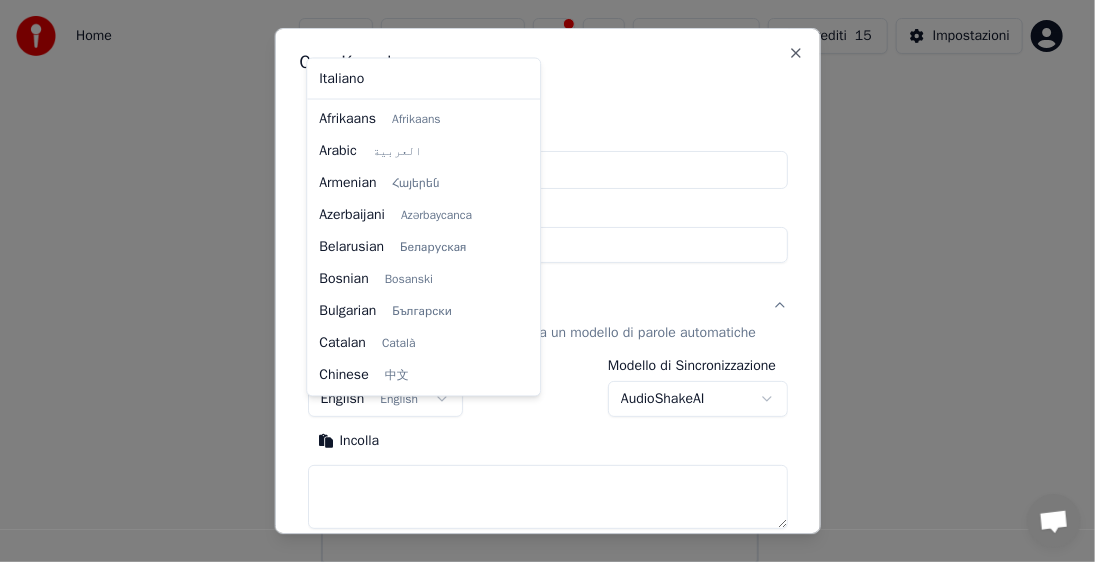 select on "**" 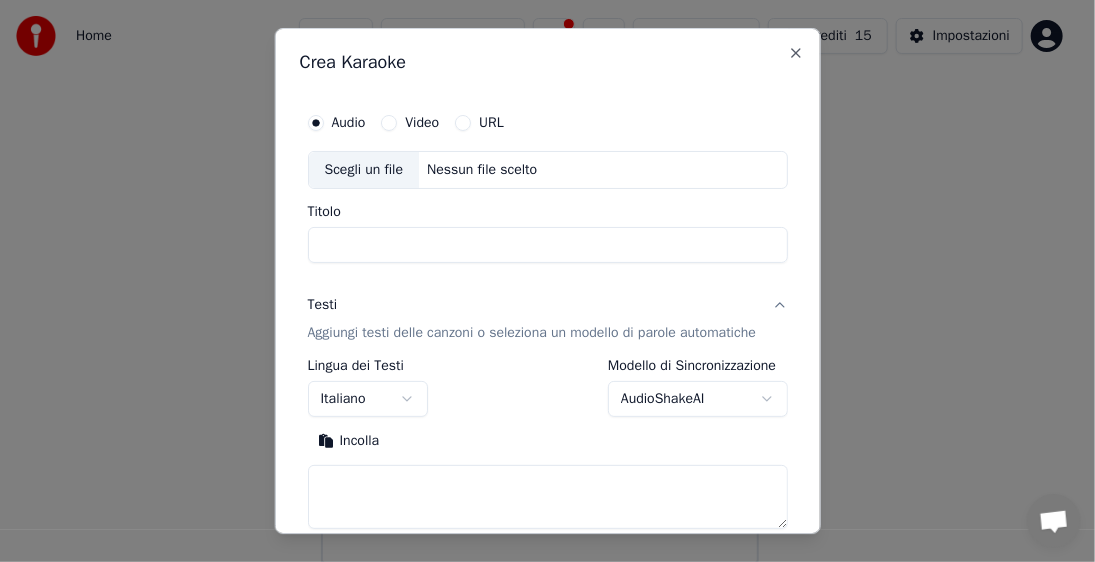 click on "Incolla" at bounding box center [348, 441] 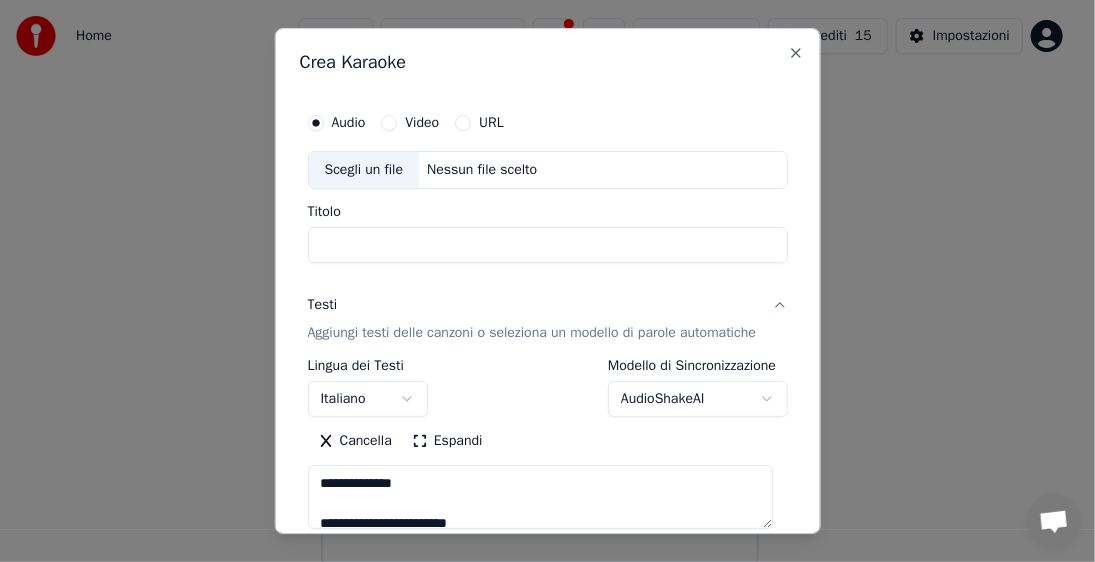 click on "Titolo" at bounding box center [547, 245] 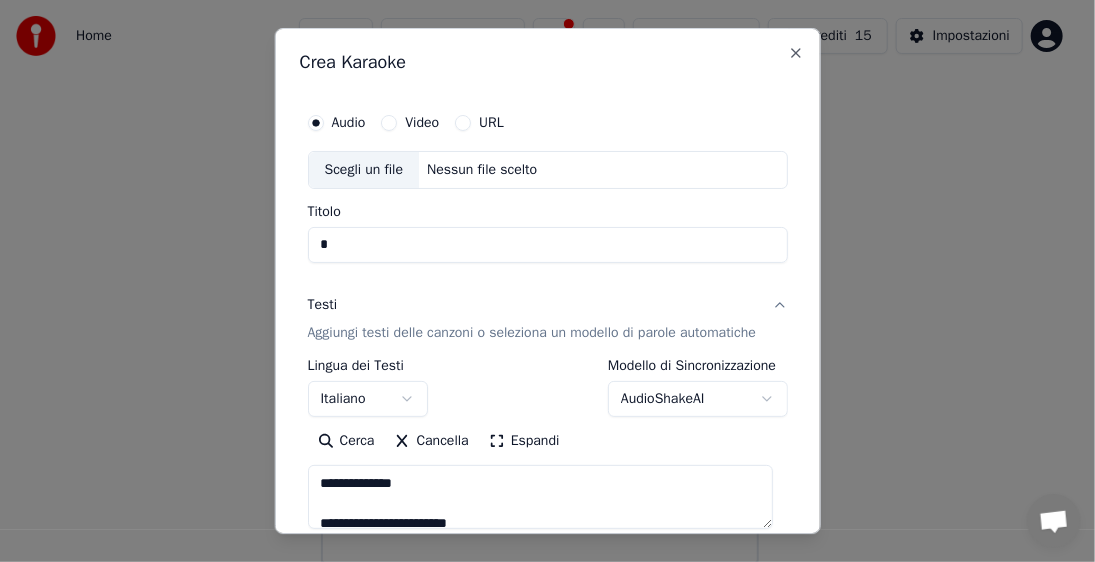 type on "**" 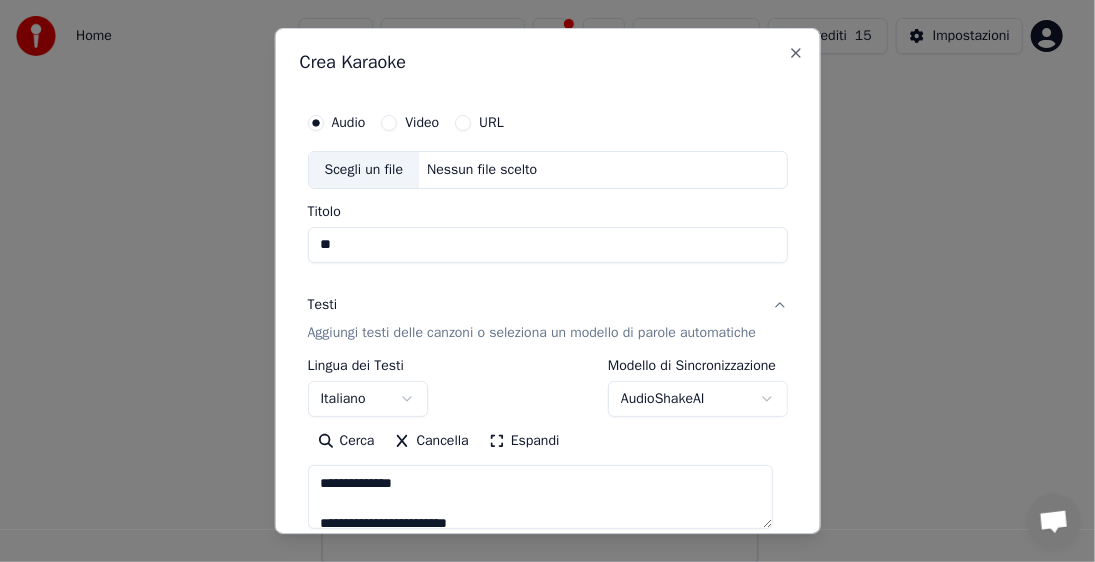 type on "***" 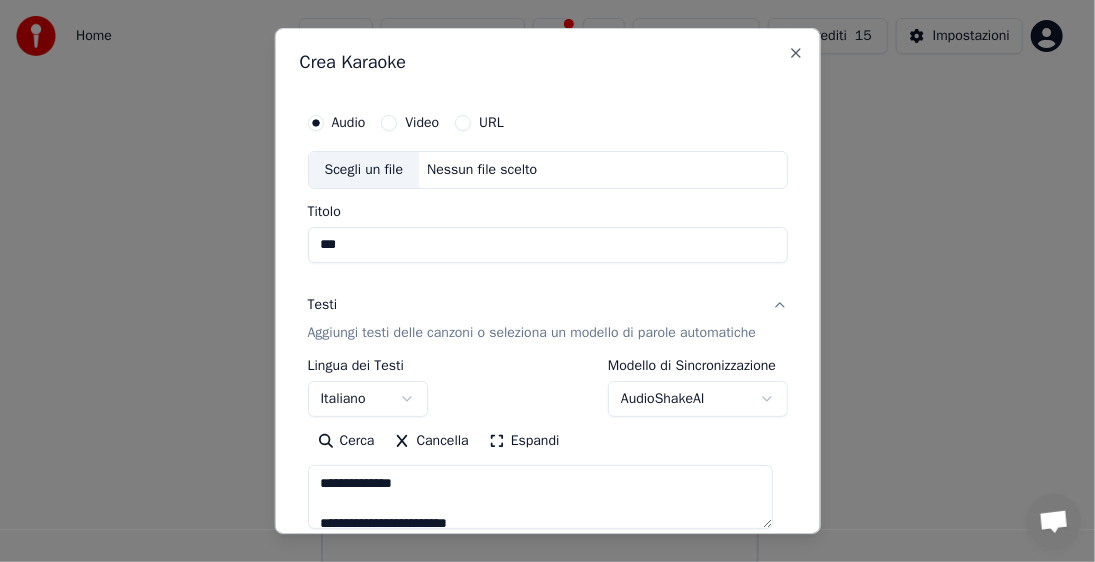 type on "****" 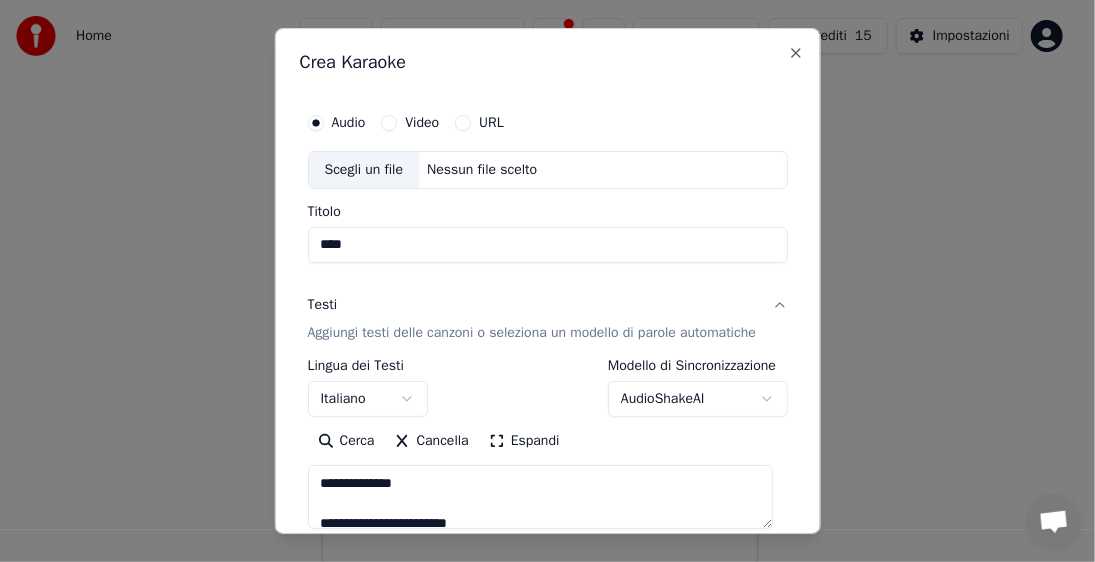type on "*****" 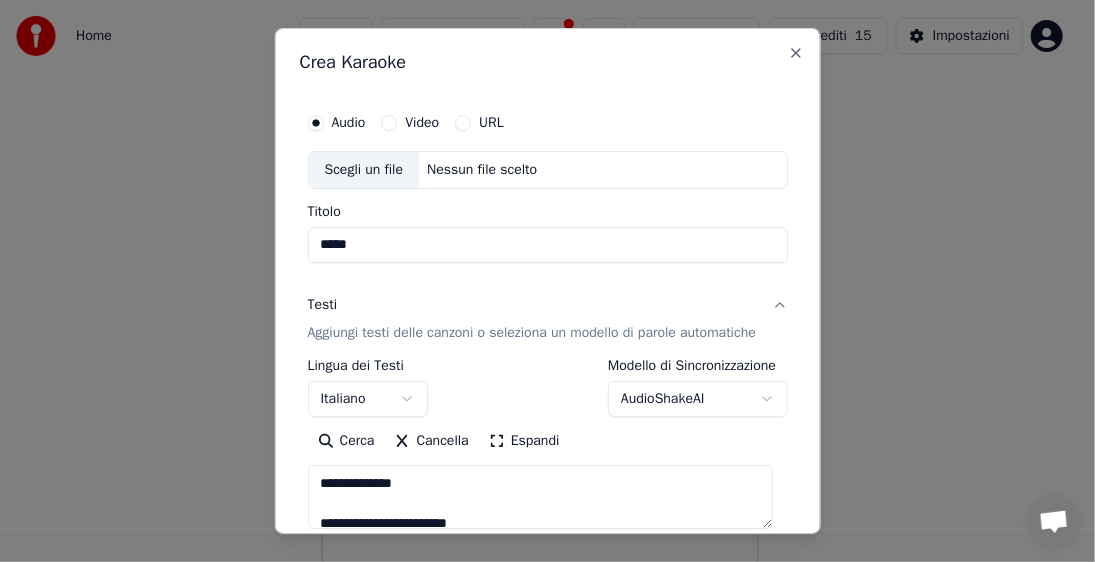 type on "******" 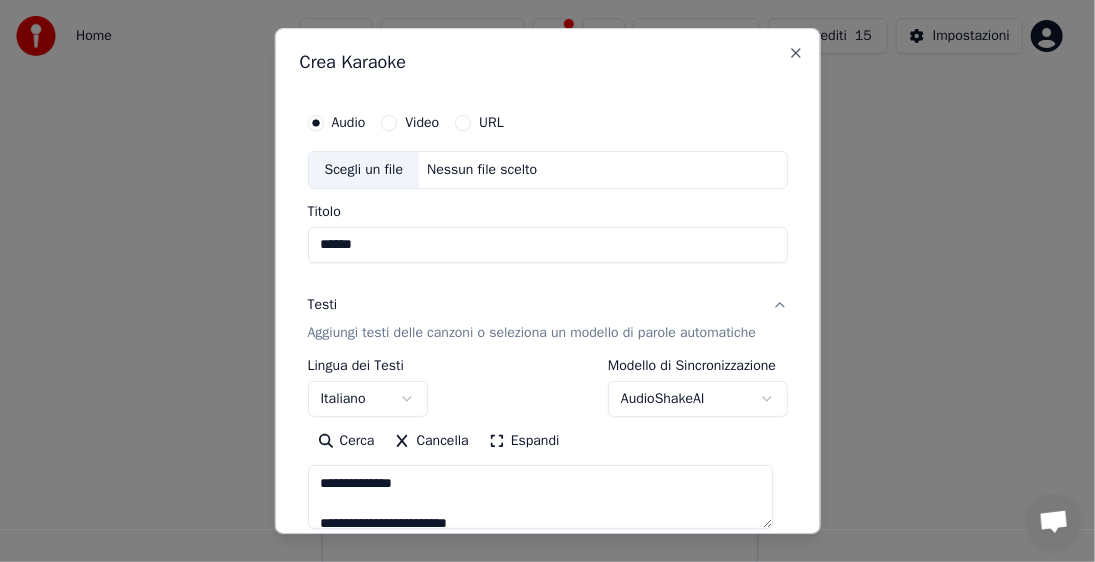type on "*******" 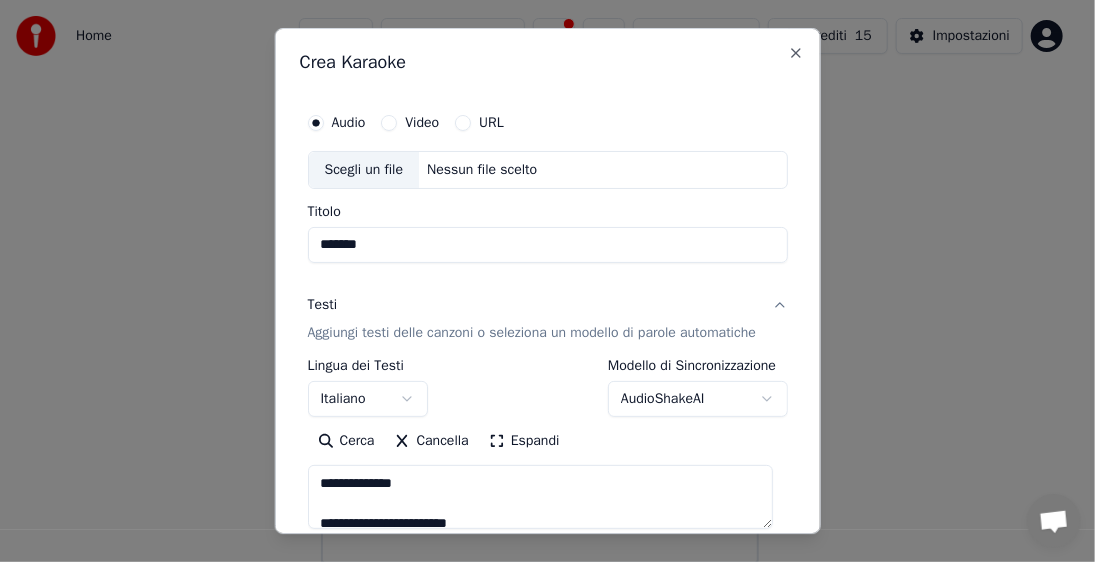 type on "********" 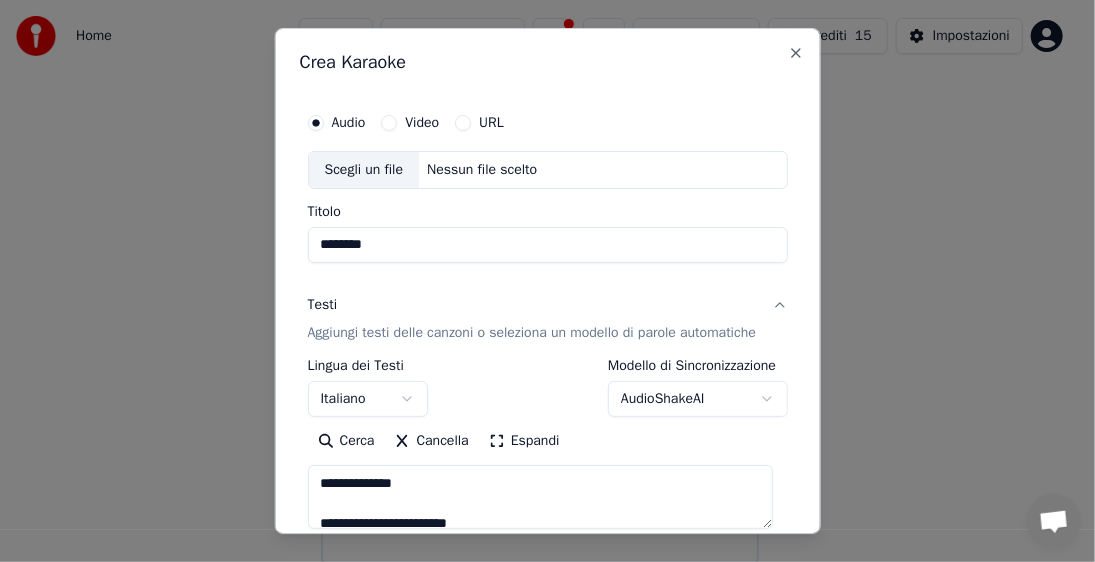 type on "*********" 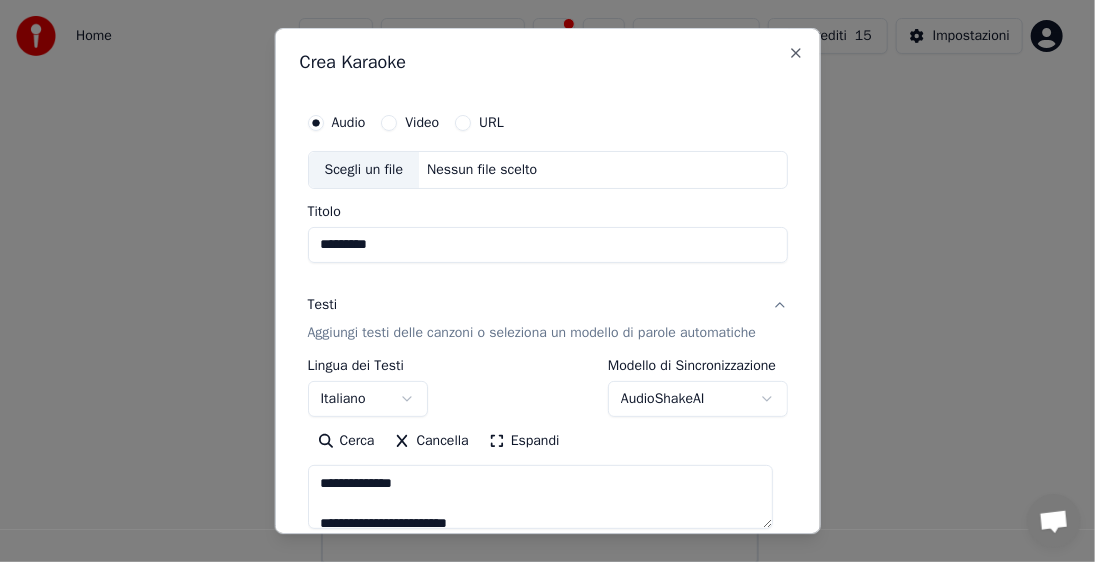 type on "*********" 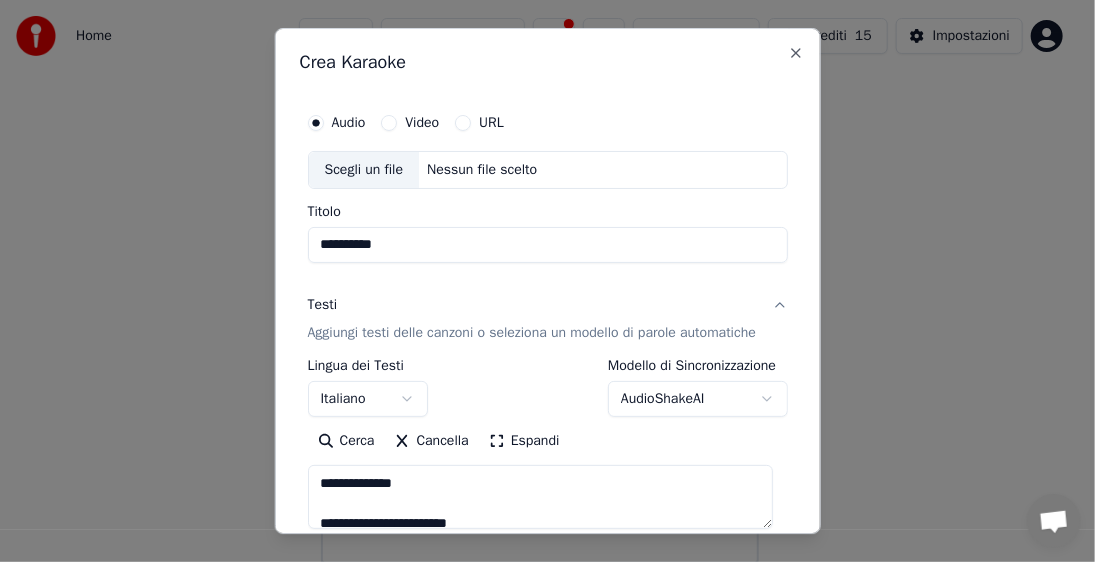 type on "**********" 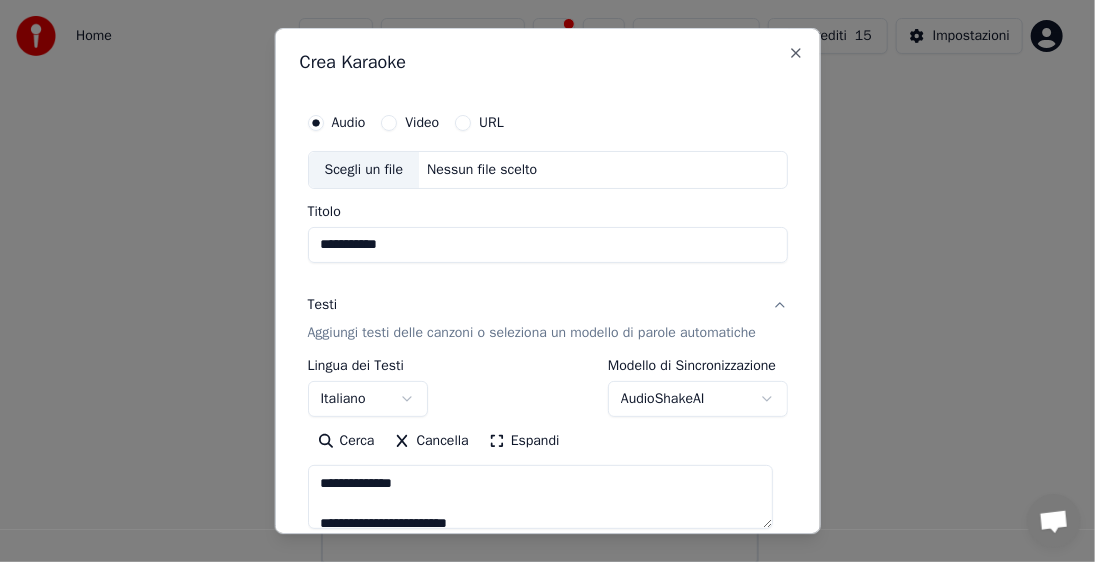 type on "**********" 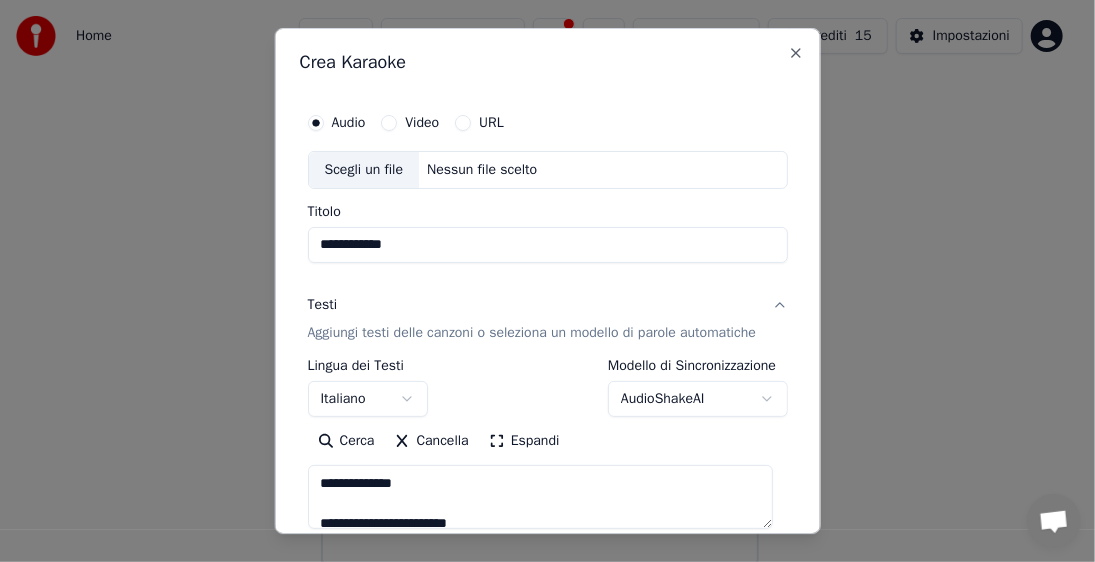 type on "**********" 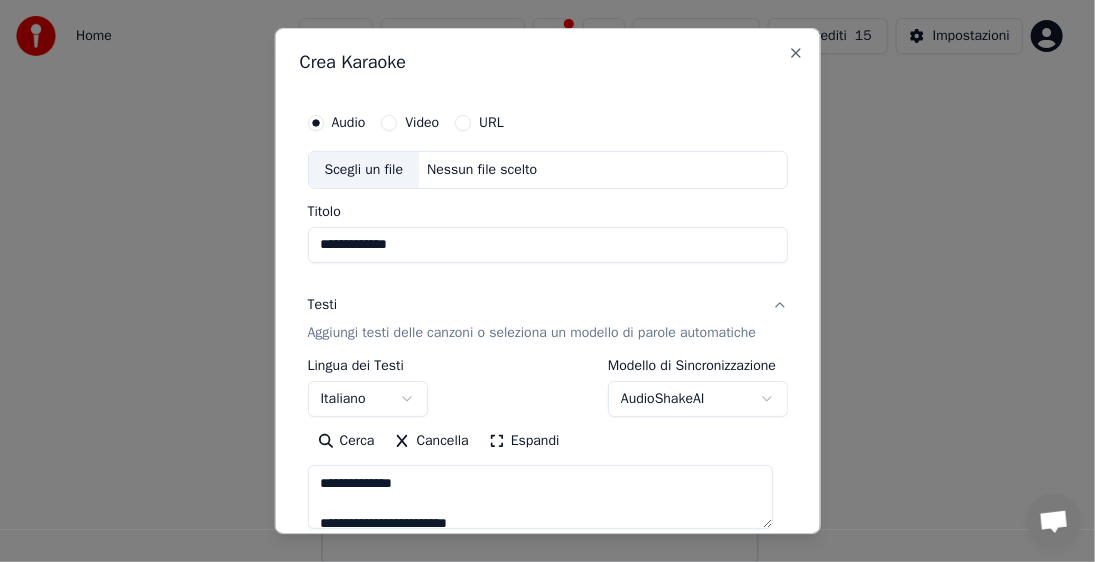 type on "**********" 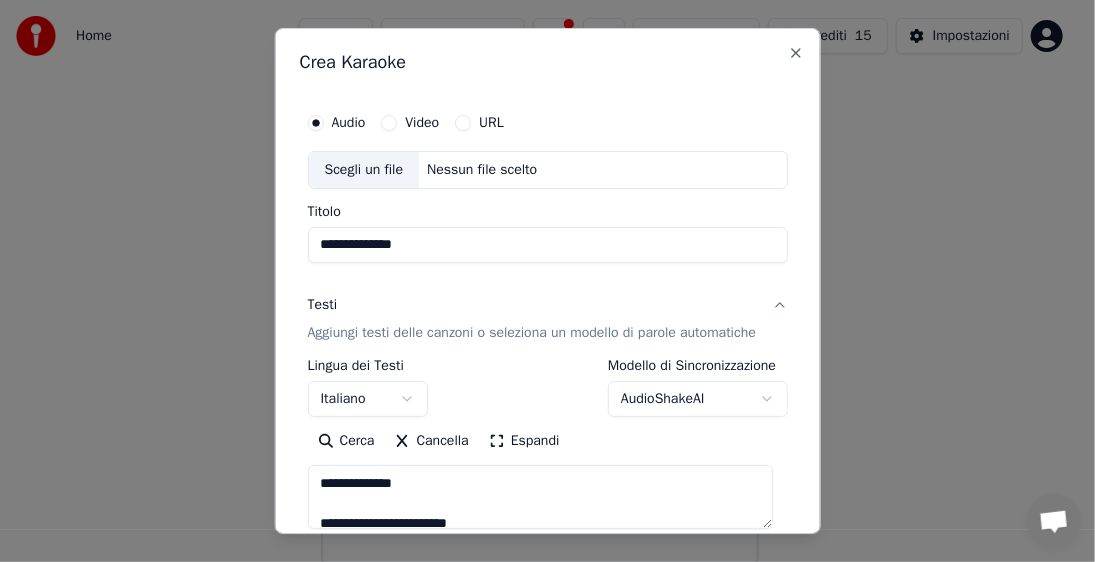 type on "**********" 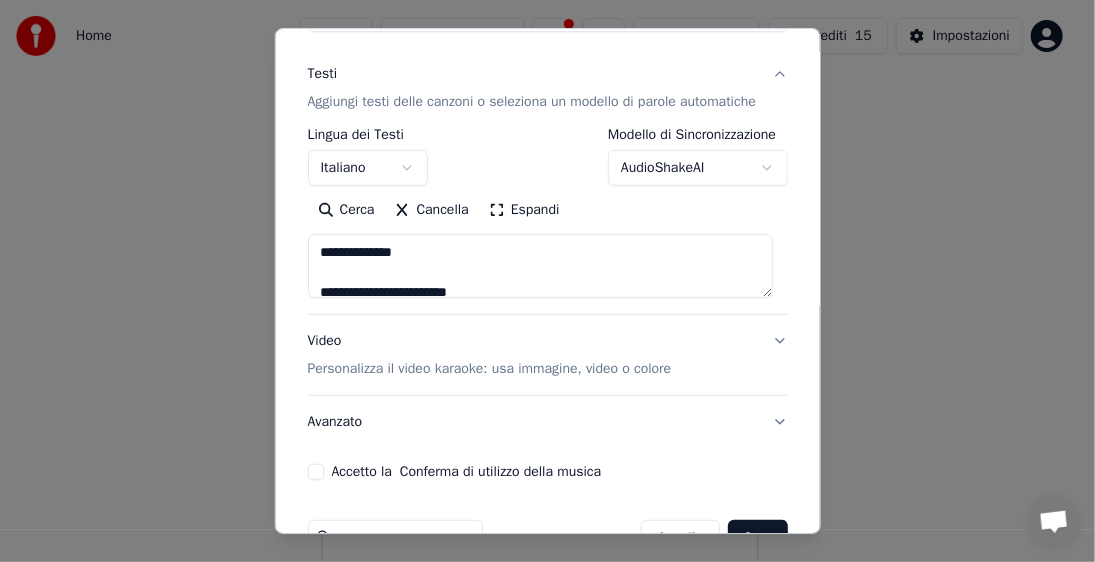 scroll, scrollTop: 237, scrollLeft: 0, axis: vertical 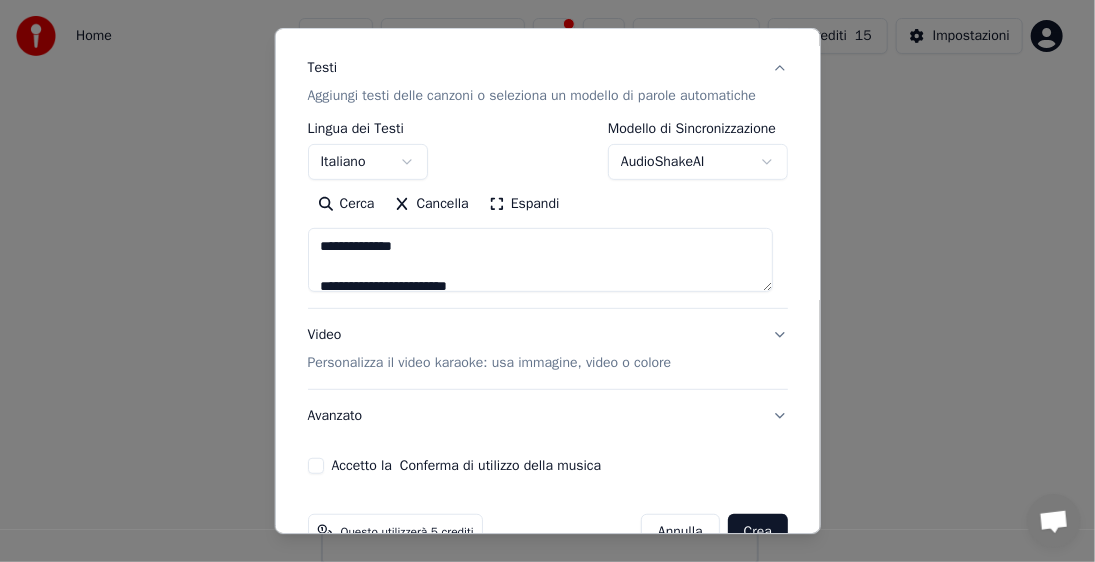click on "Personalizza il video karaoke: usa immagine, video o colore" at bounding box center (489, 363) 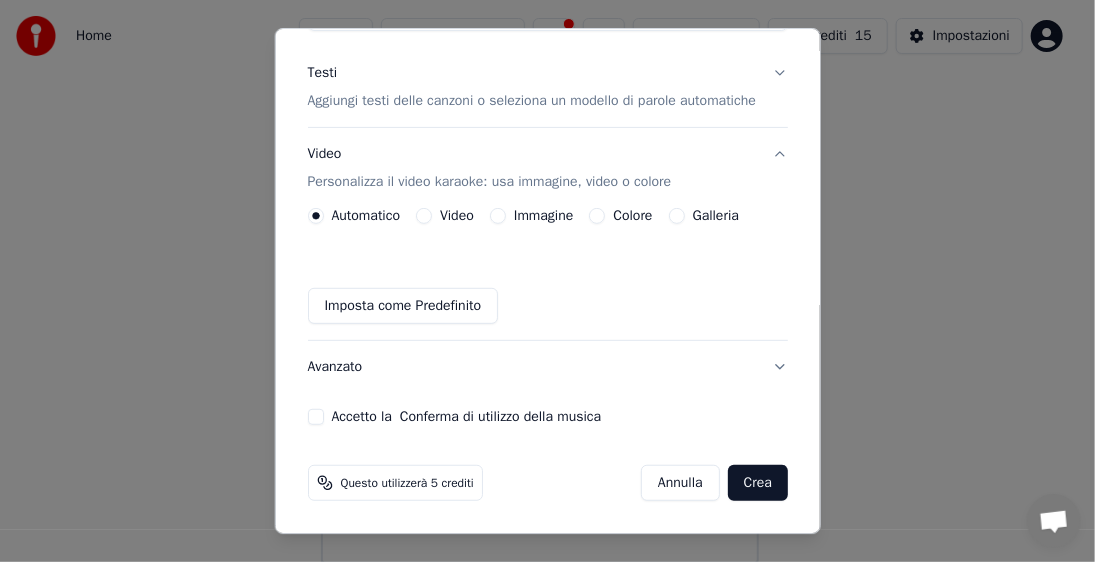 click on "Accetto la   Conferma di utilizzo della musica" at bounding box center (315, 417) 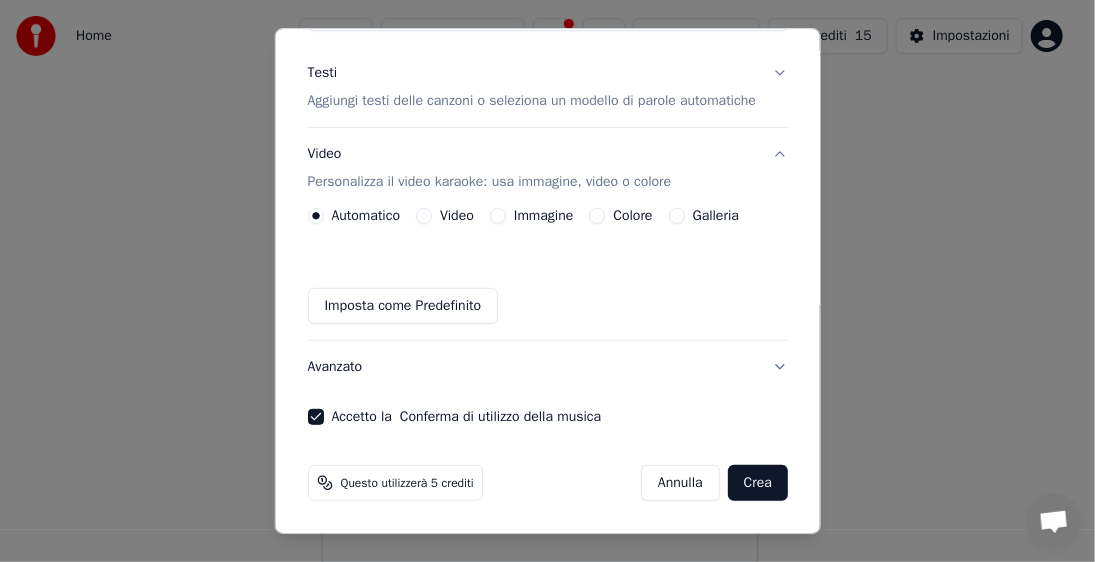click on "Crea" at bounding box center (757, 483) 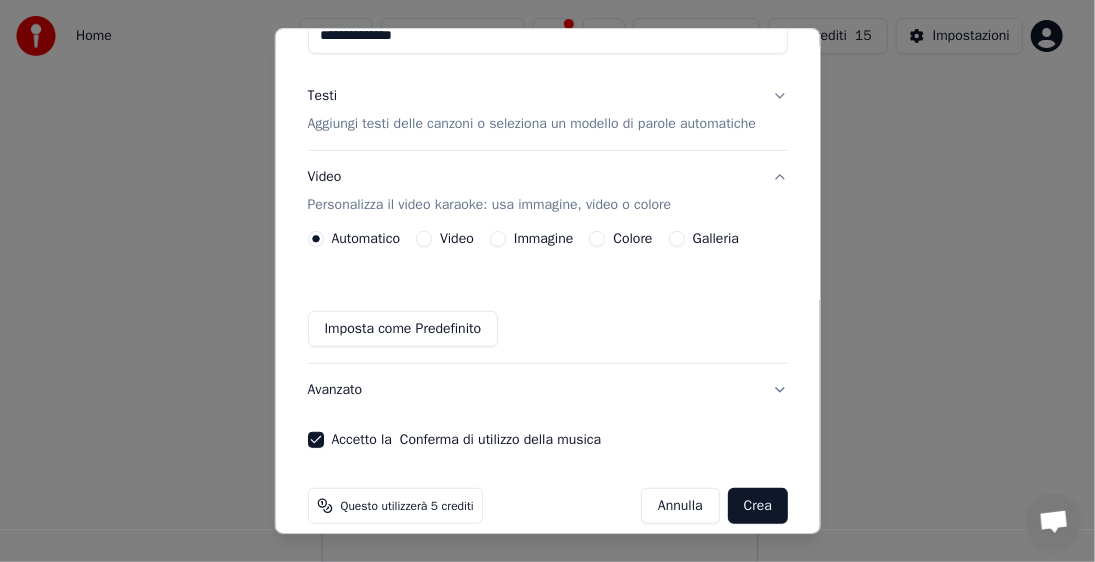 scroll, scrollTop: 265, scrollLeft: 0, axis: vertical 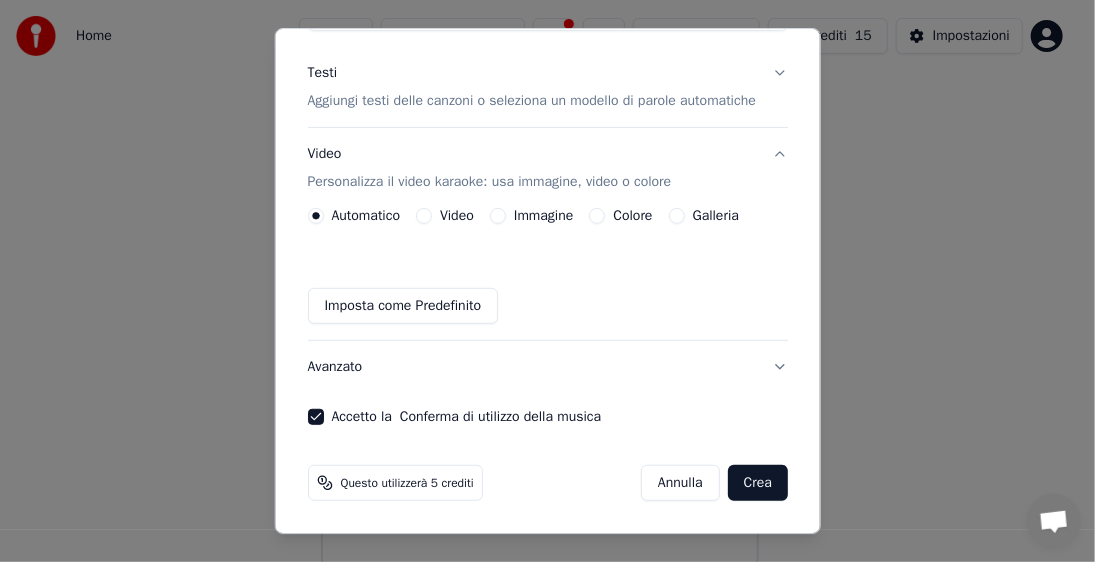 click on "Crea" at bounding box center (757, 483) 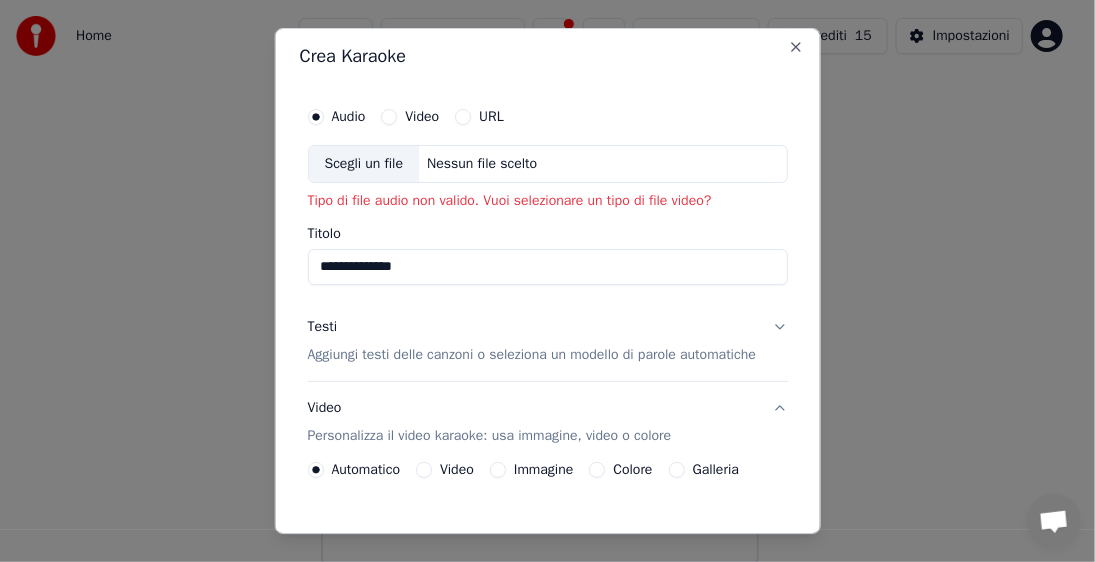 scroll, scrollTop: 0, scrollLeft: 0, axis: both 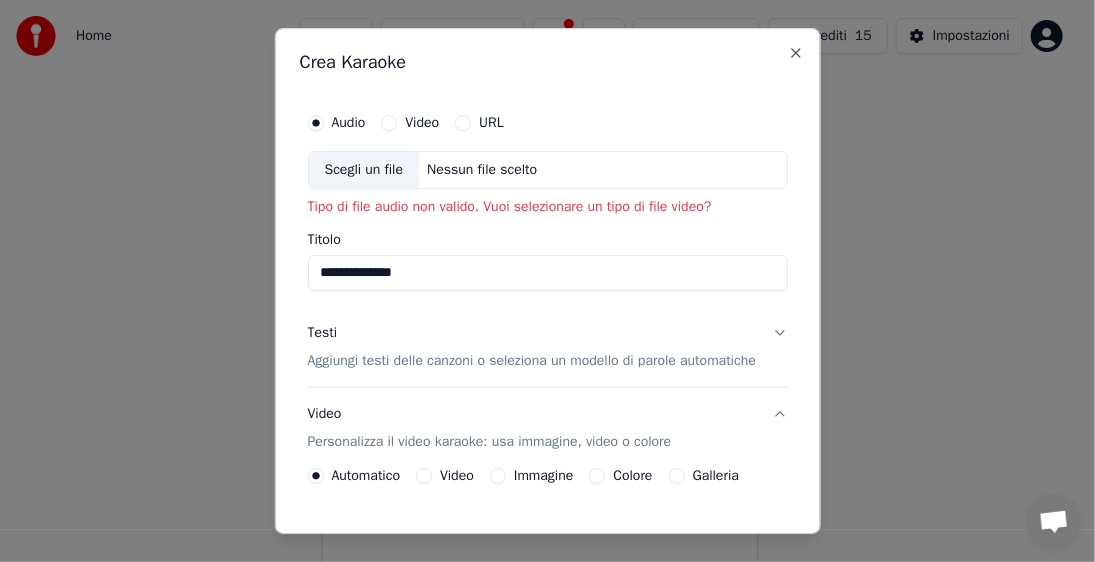 click on "Video" at bounding box center (389, 123) 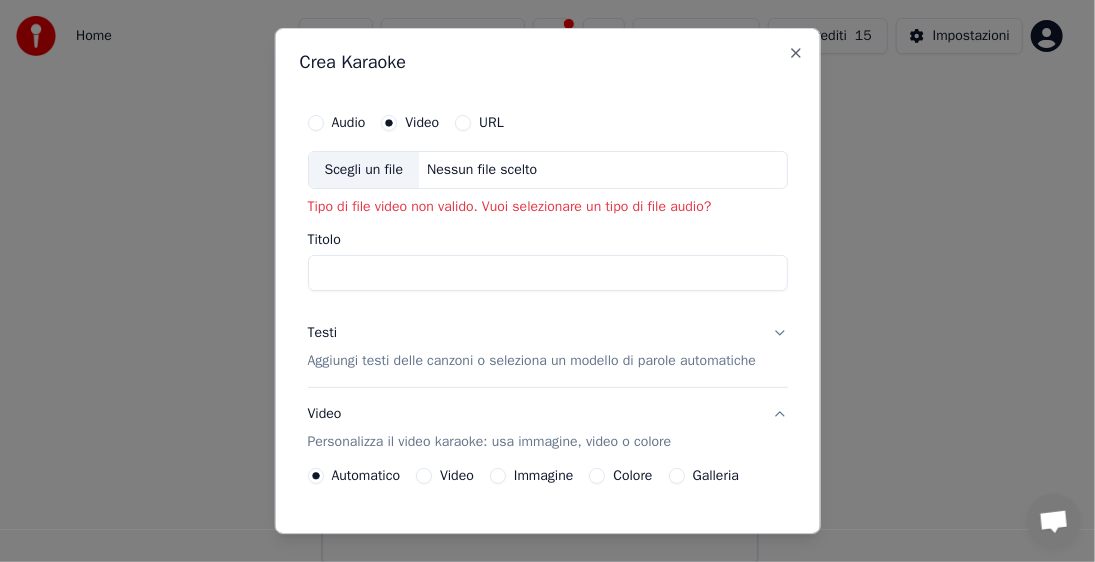 click on "Scegli un file" at bounding box center (363, 170) 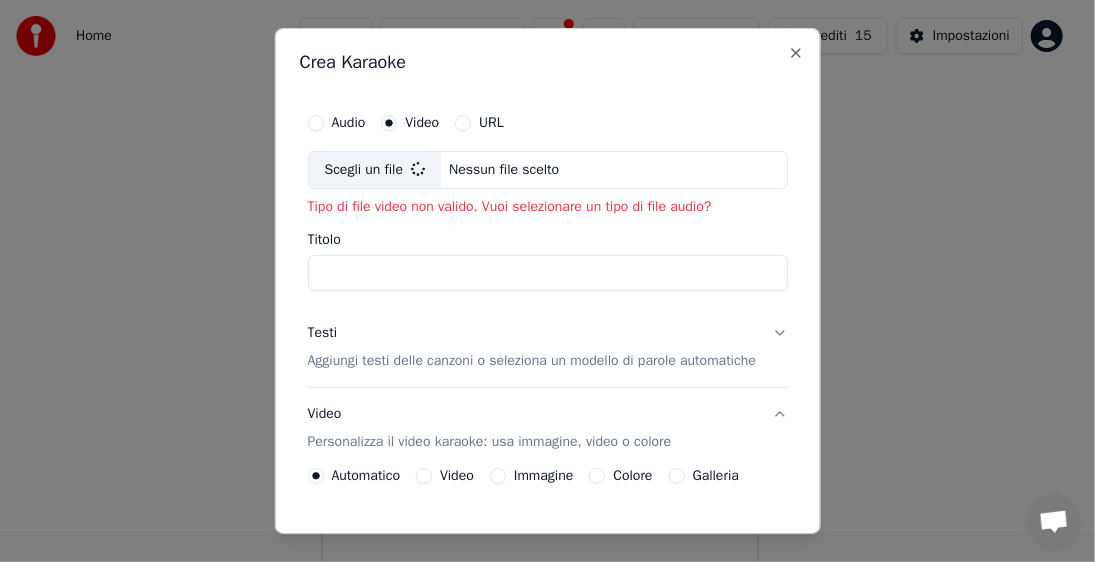 type on "*********" 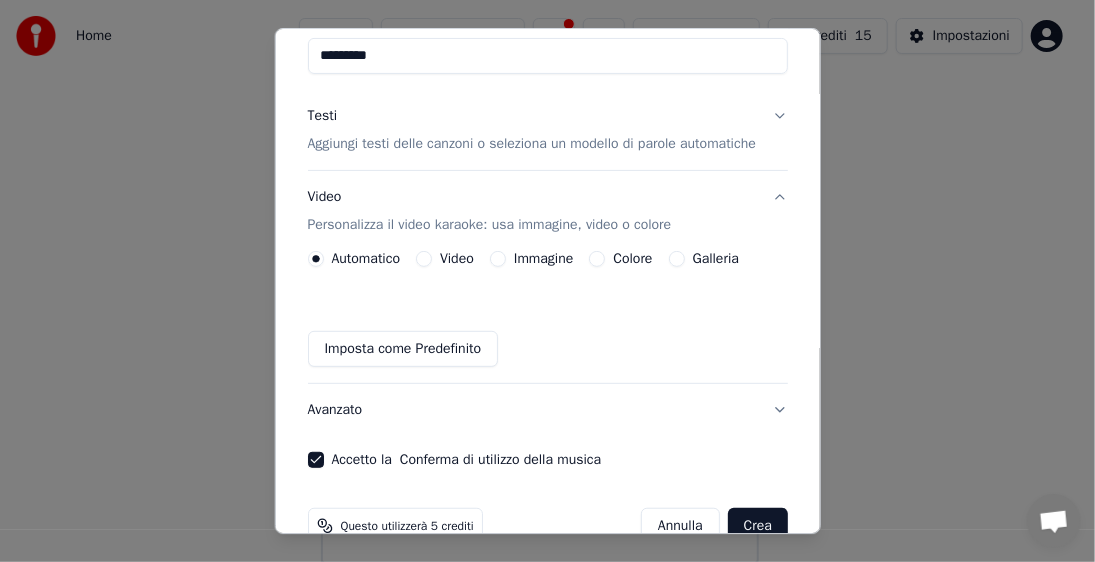 scroll, scrollTop: 249, scrollLeft: 0, axis: vertical 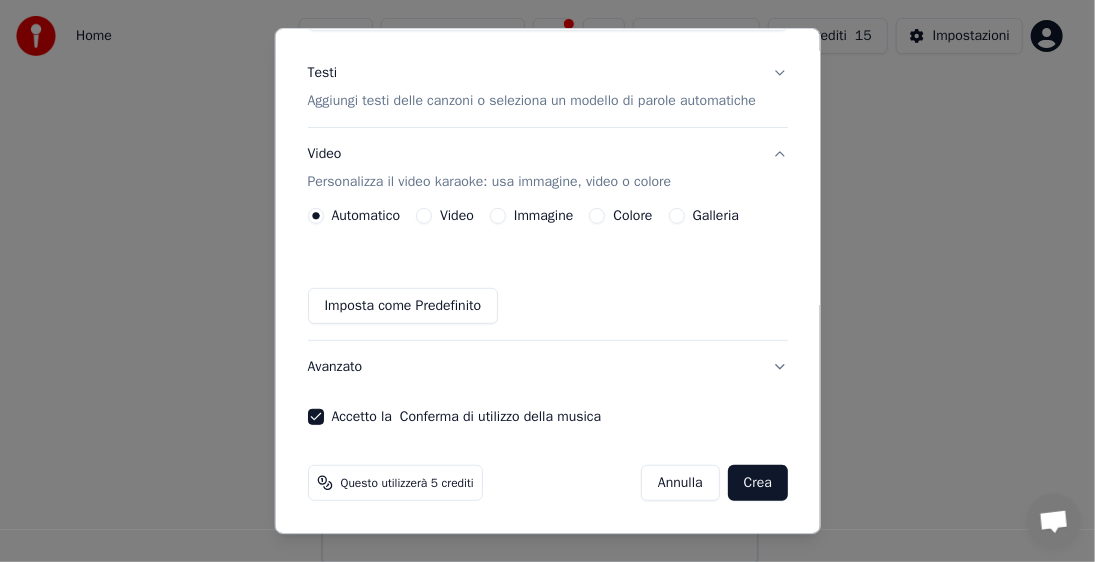 click on "Crea" at bounding box center (757, 483) 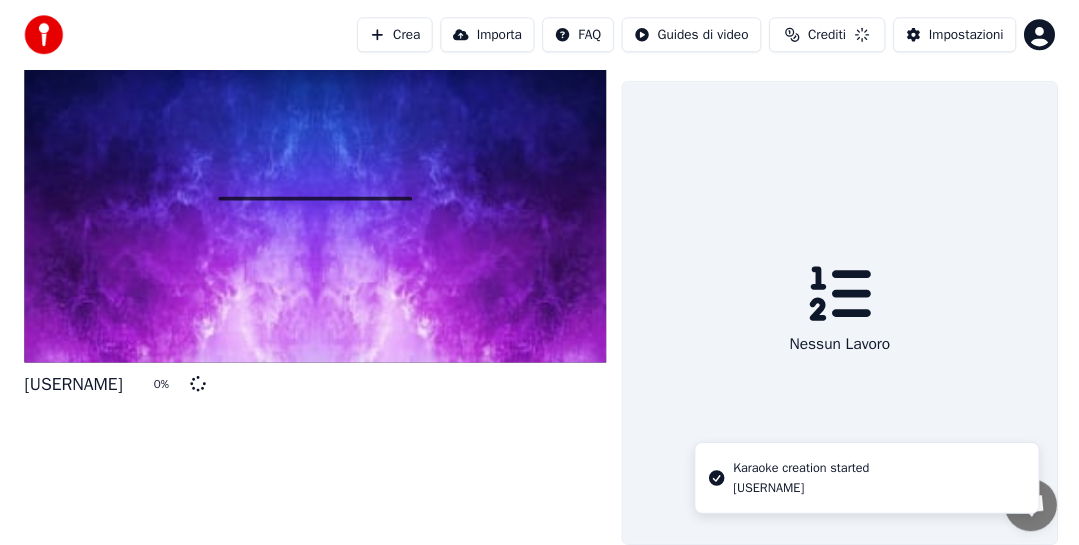 scroll, scrollTop: 35, scrollLeft: 0, axis: vertical 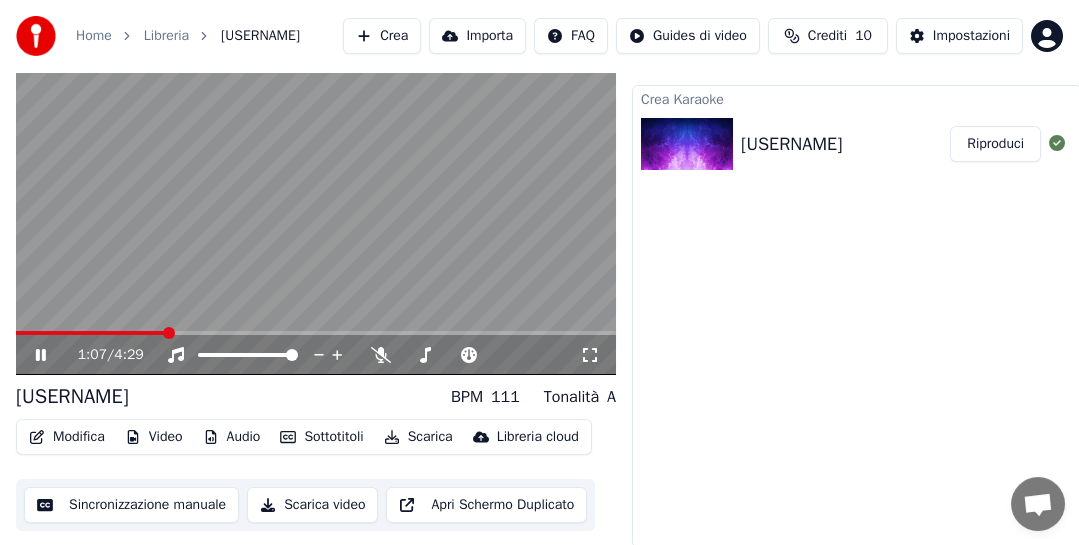 click 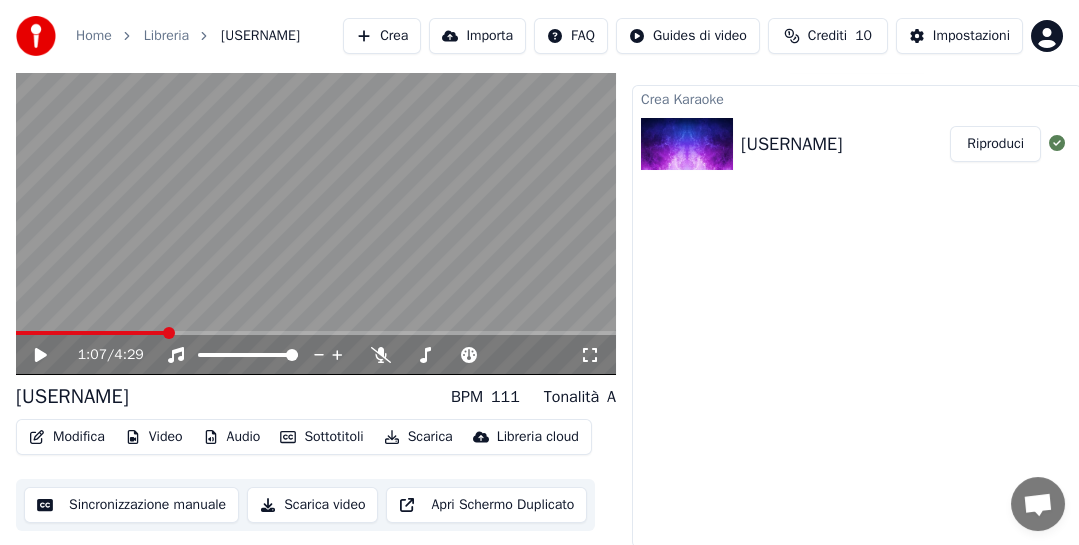 click on "Sincronizzazione manuale" at bounding box center [131, 505] 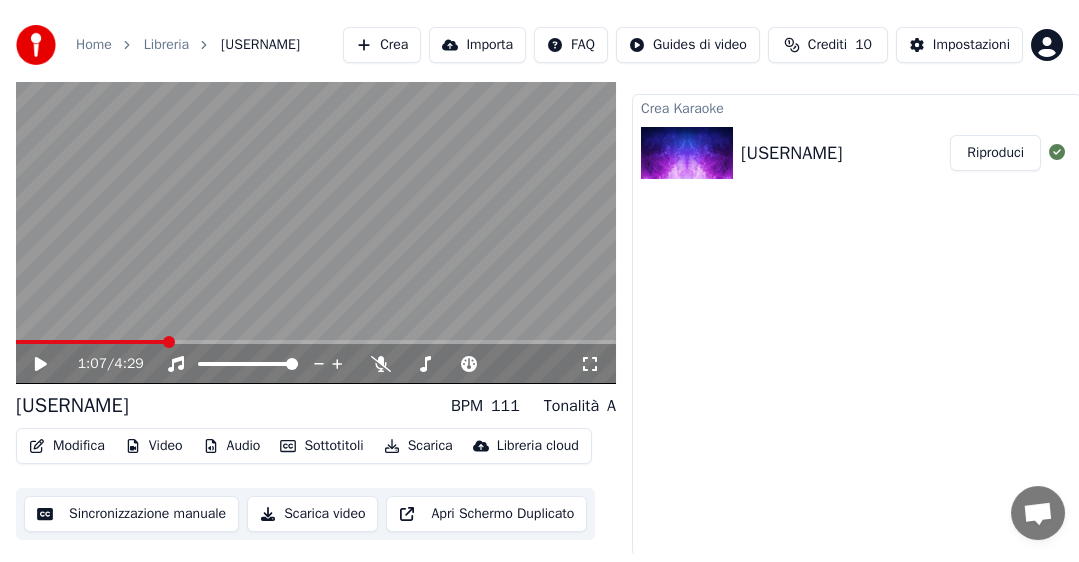 scroll, scrollTop: 0, scrollLeft: 0, axis: both 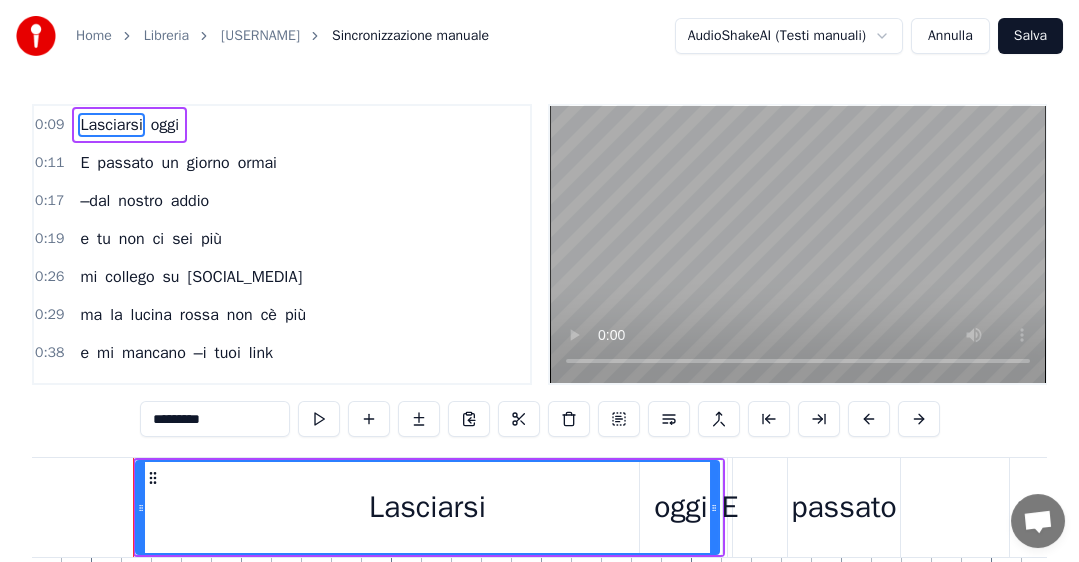 drag, startPoint x: 604, startPoint y: 521, endPoint x: 715, endPoint y: 530, distance: 111.364265 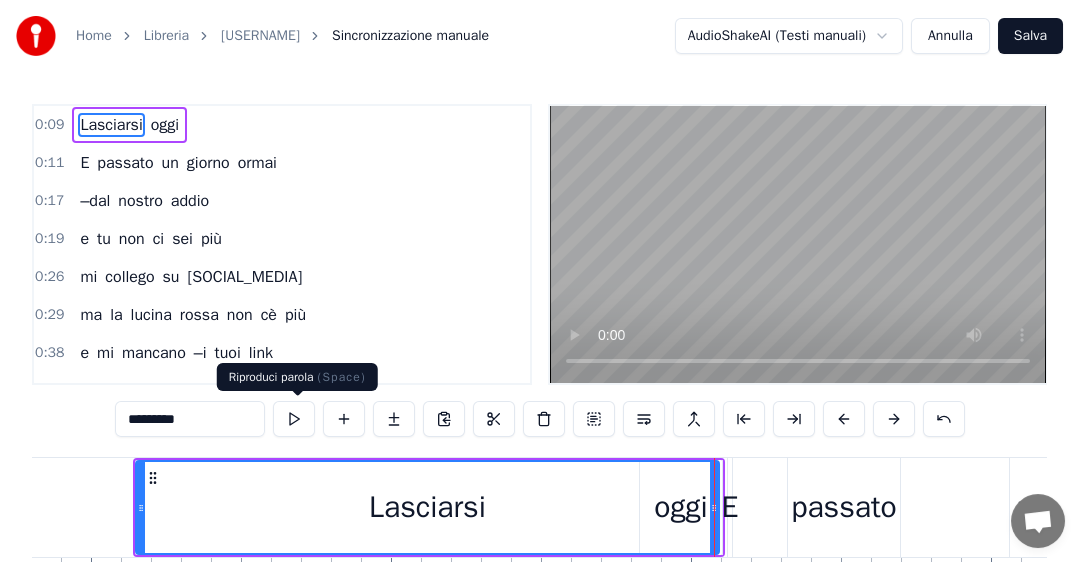 click at bounding box center (294, 419) 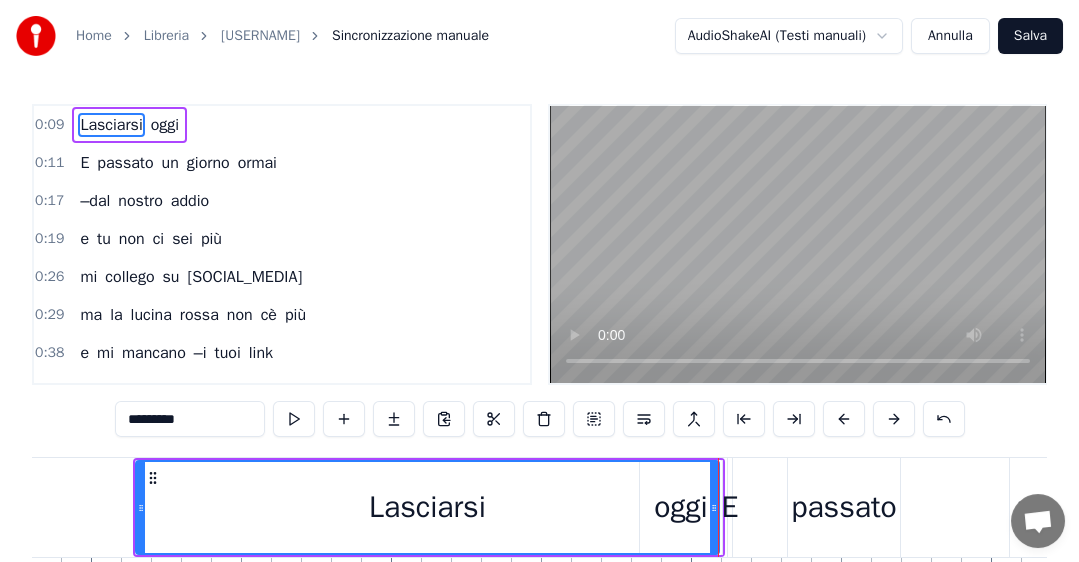 click at bounding box center [294, 419] 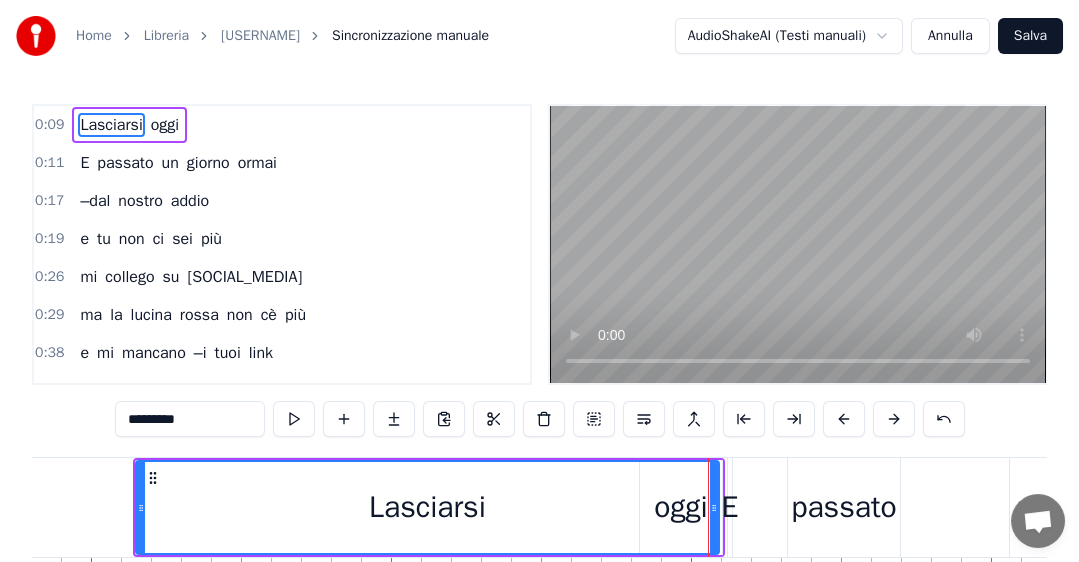 type 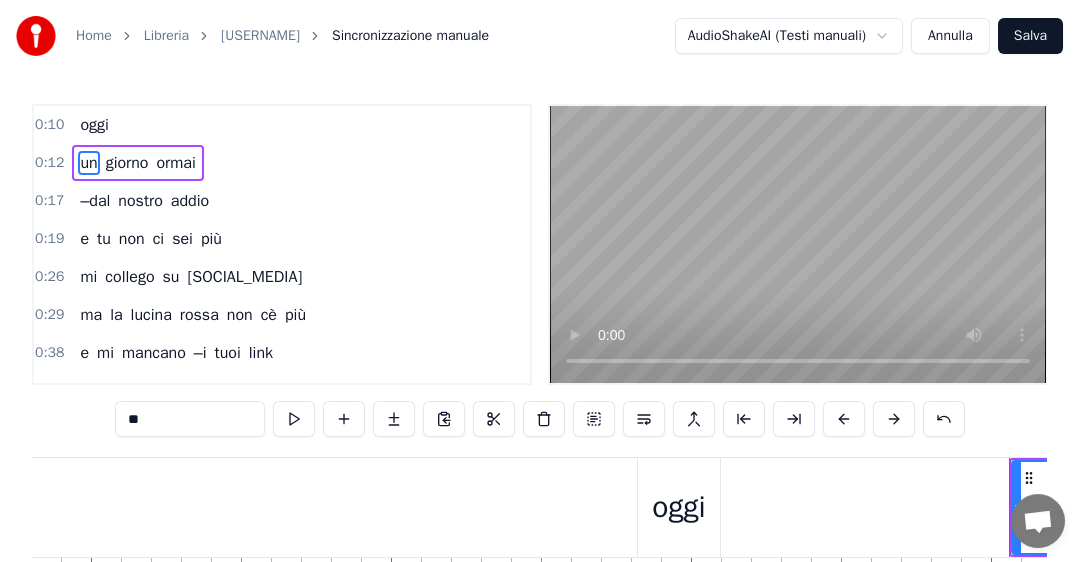 type on "******" 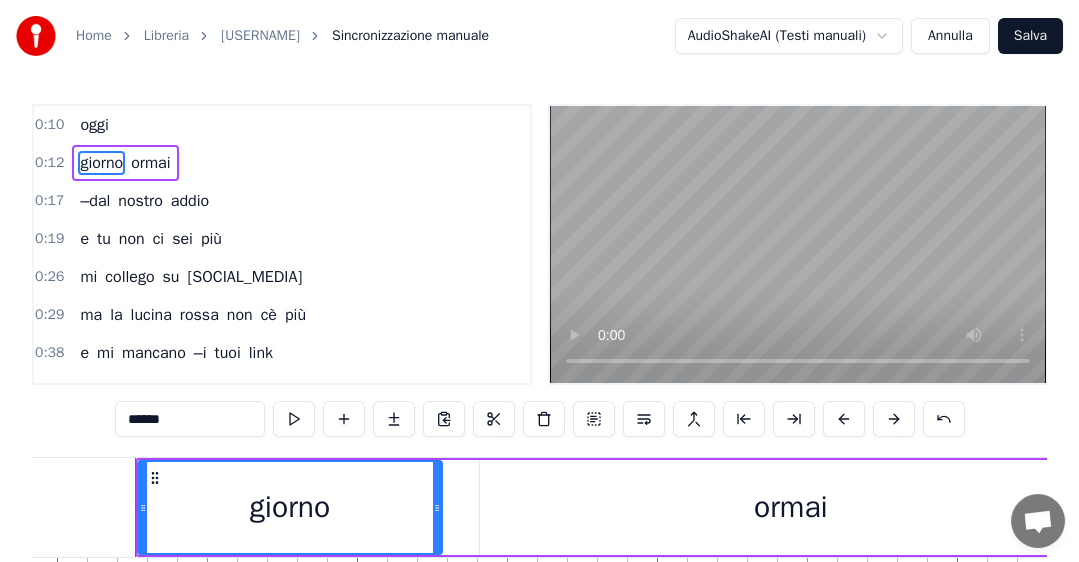 scroll, scrollTop: 0, scrollLeft: 3577, axis: horizontal 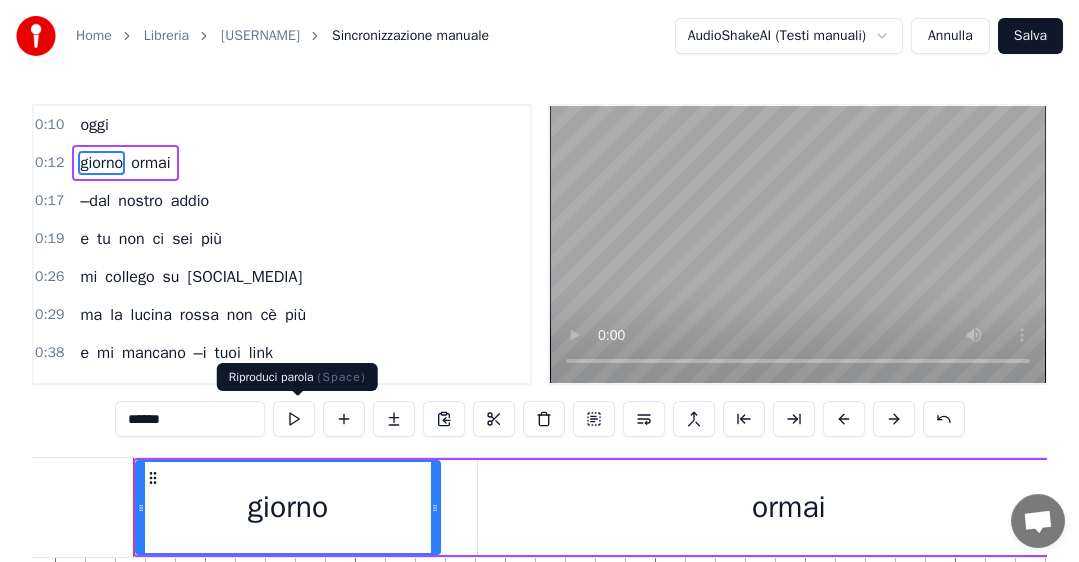 click at bounding box center [294, 419] 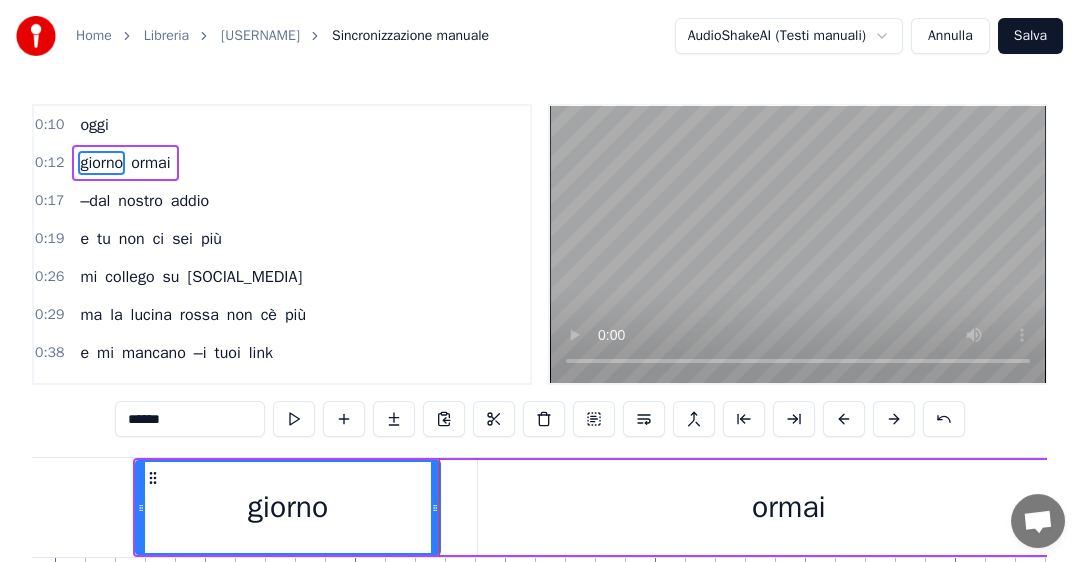 click on "Annulla" at bounding box center [950, 36] 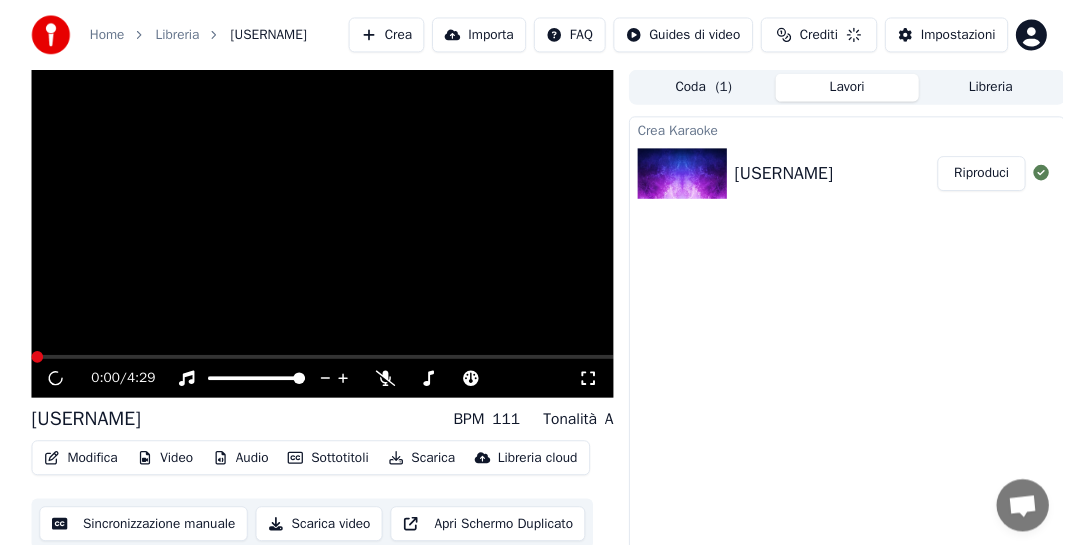 scroll, scrollTop: 35, scrollLeft: 0, axis: vertical 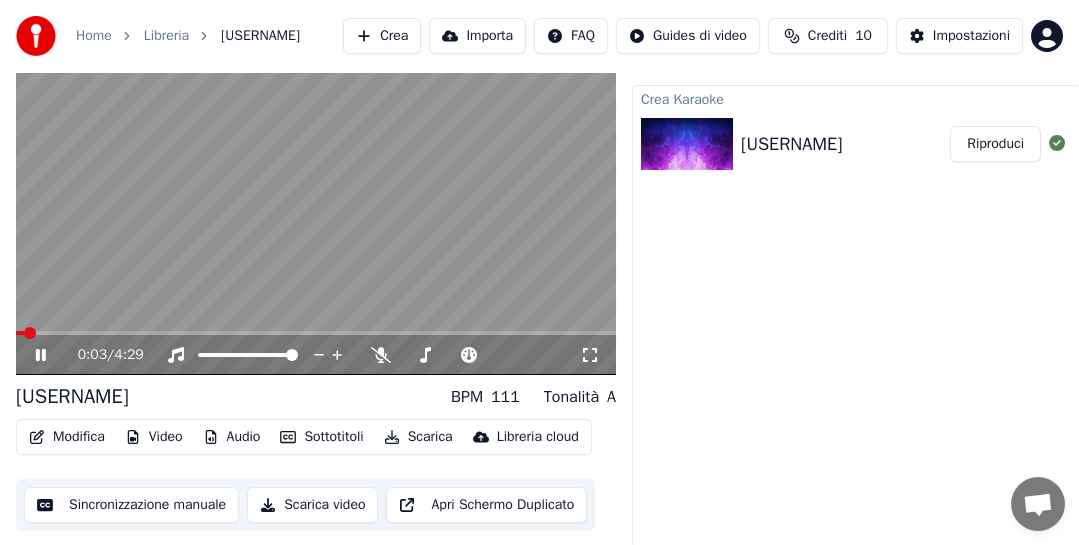 click 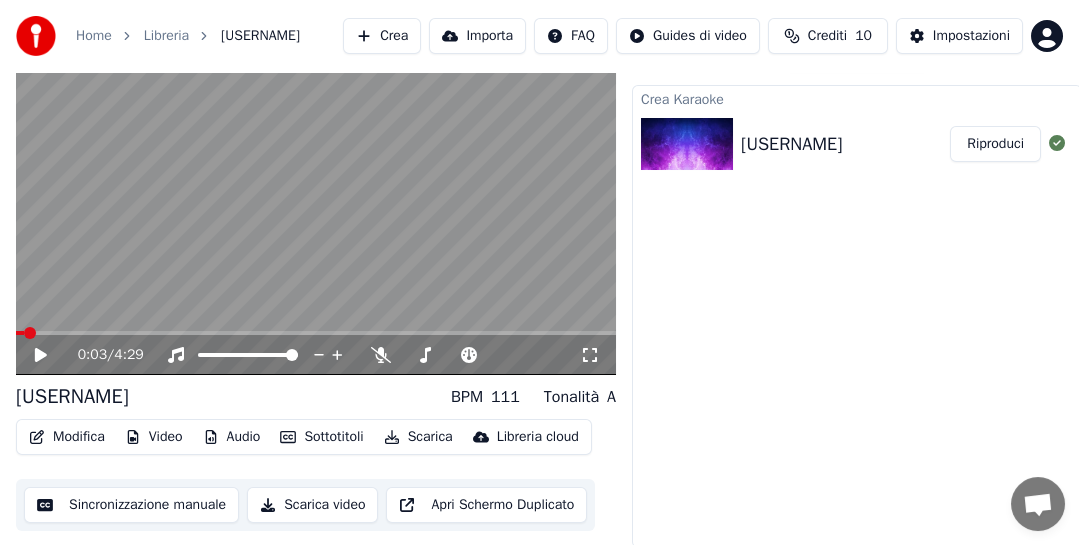 click on "Modifica" at bounding box center [67, 437] 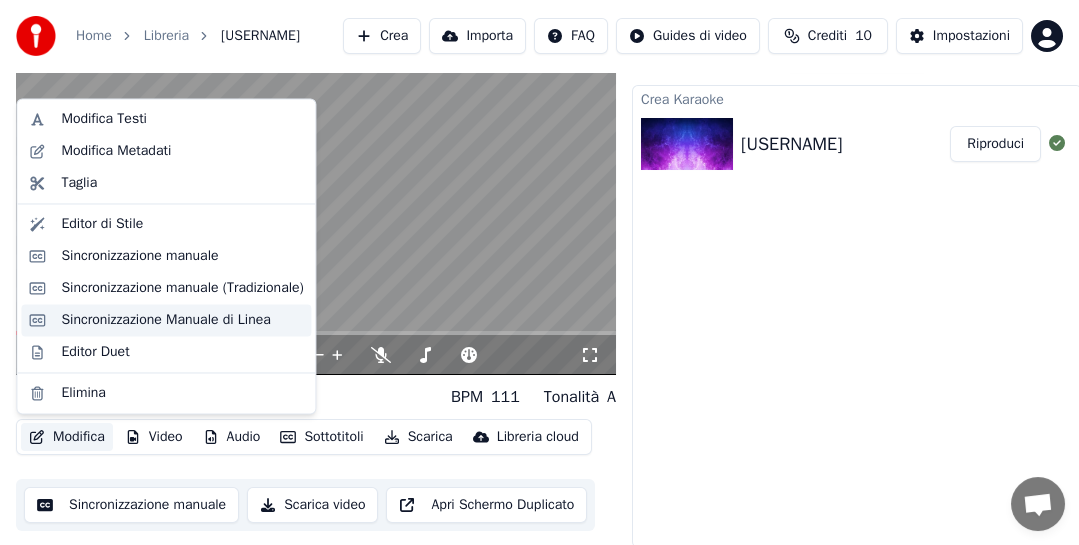 click on "Sincronizzazione Manuale di Linea" at bounding box center [165, 320] 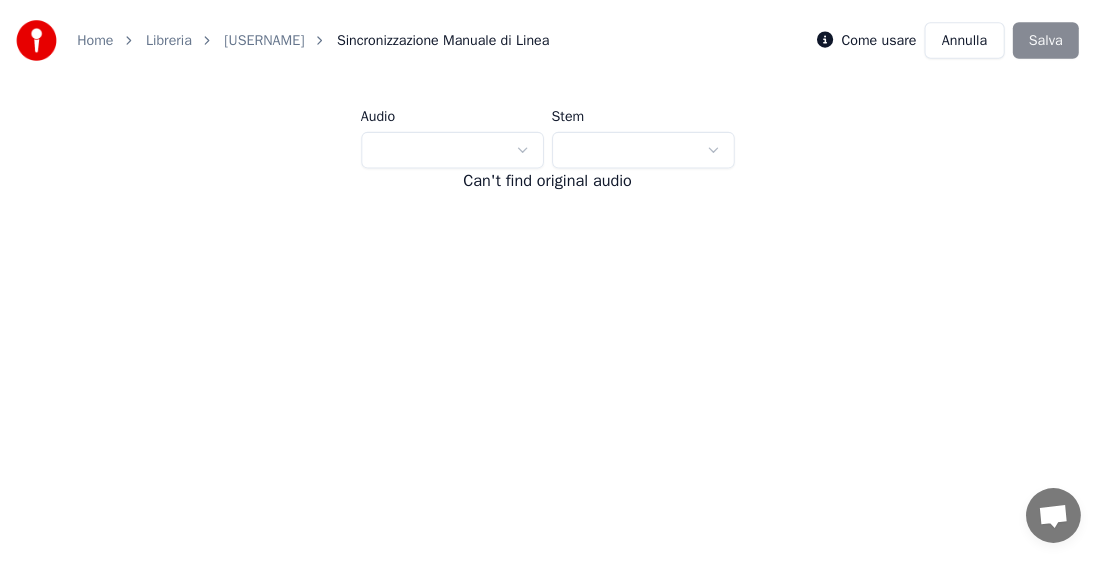 scroll, scrollTop: 0, scrollLeft: 0, axis: both 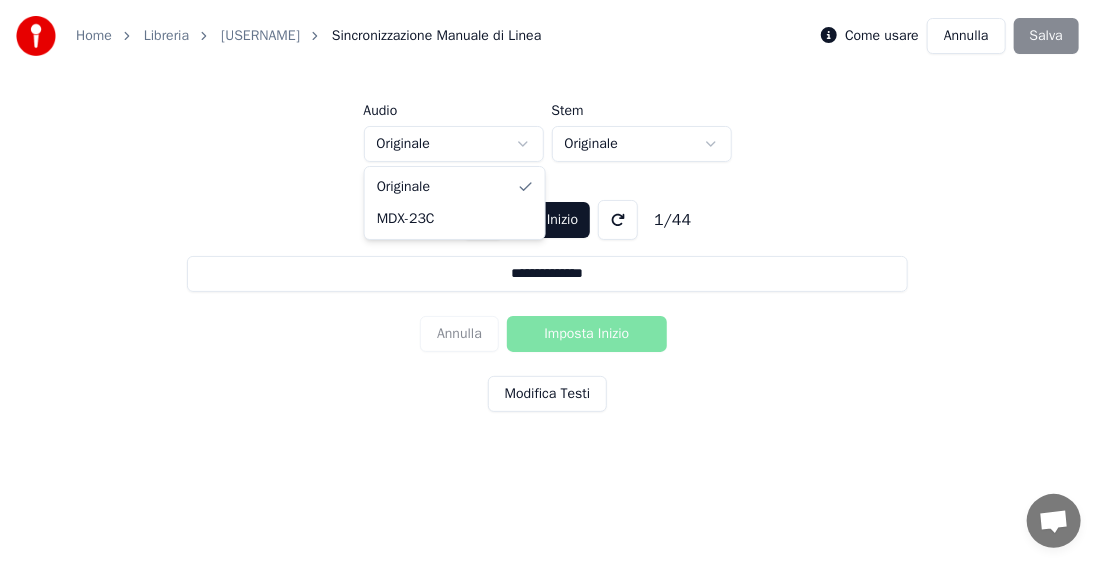 click on "**********" at bounding box center (547, 236) 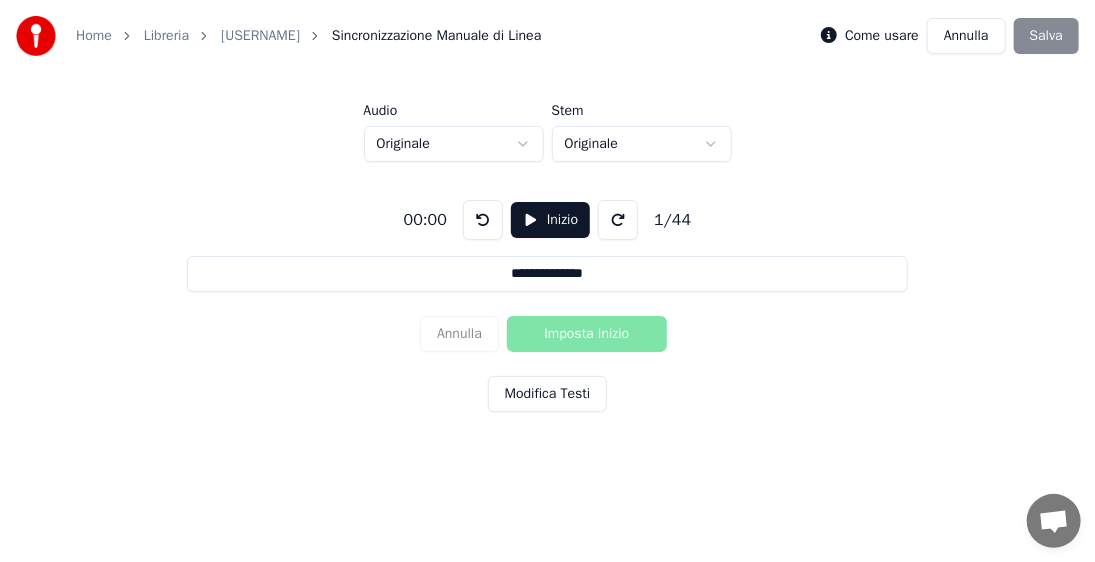 click on "Annulla Imposta Inizio" at bounding box center (547, 334) 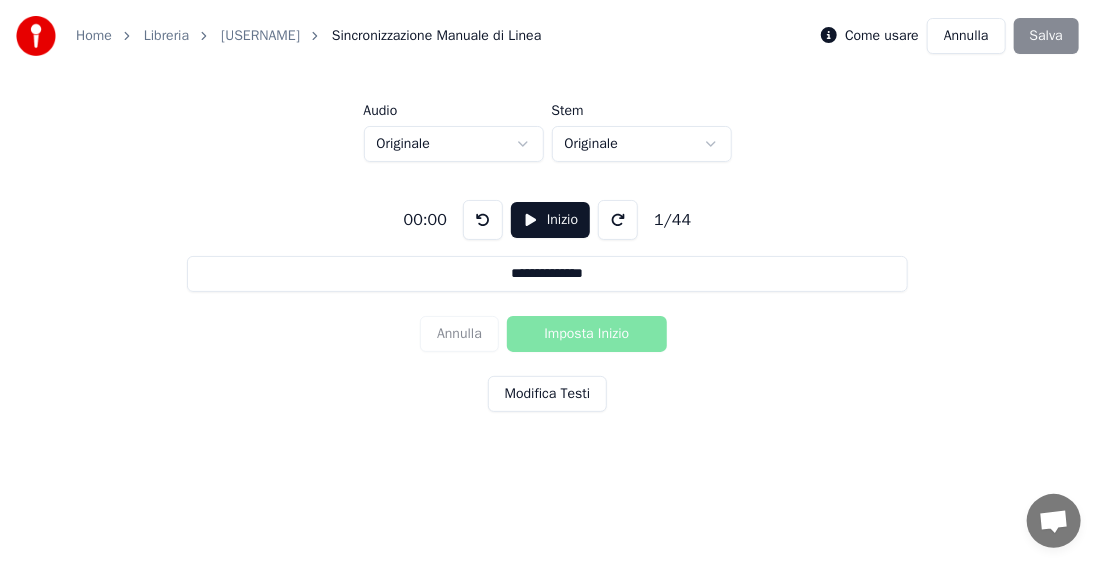 click on "Inizio" at bounding box center [550, 220] 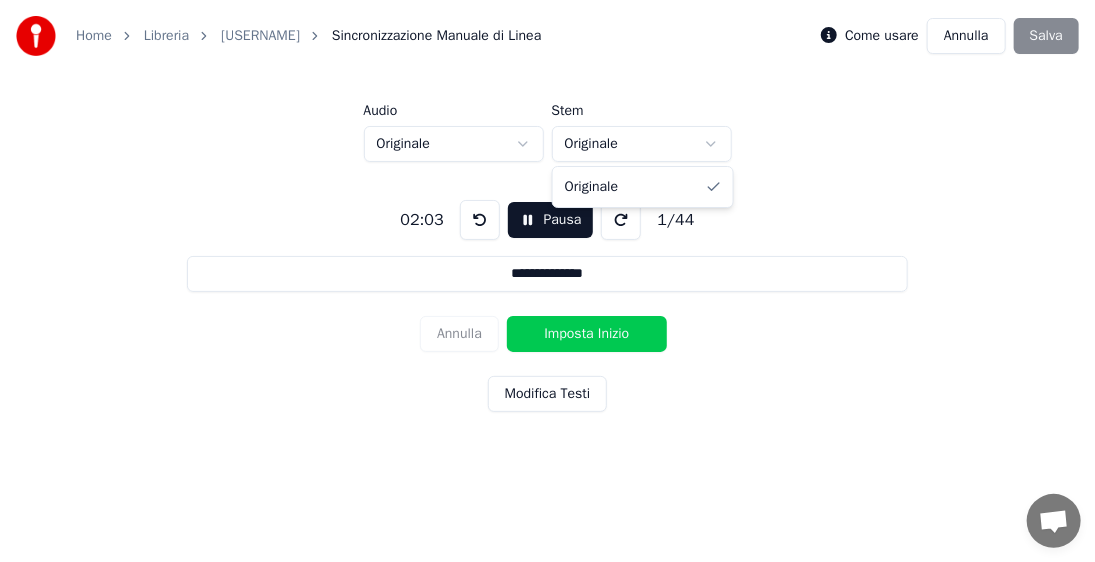 click on "**********" at bounding box center (547, 236) 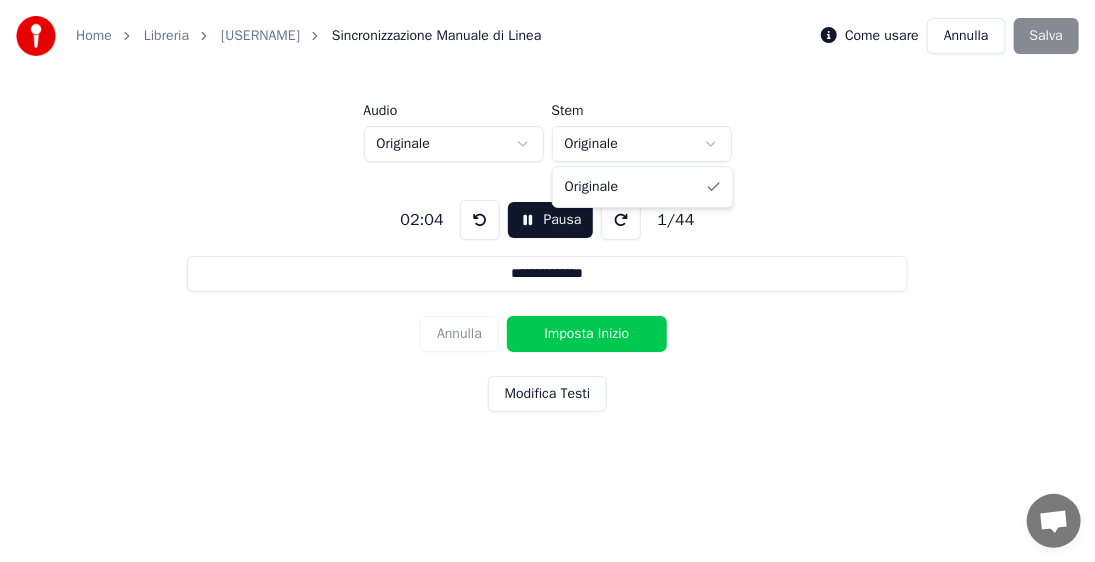 click on "**********" at bounding box center [547, 236] 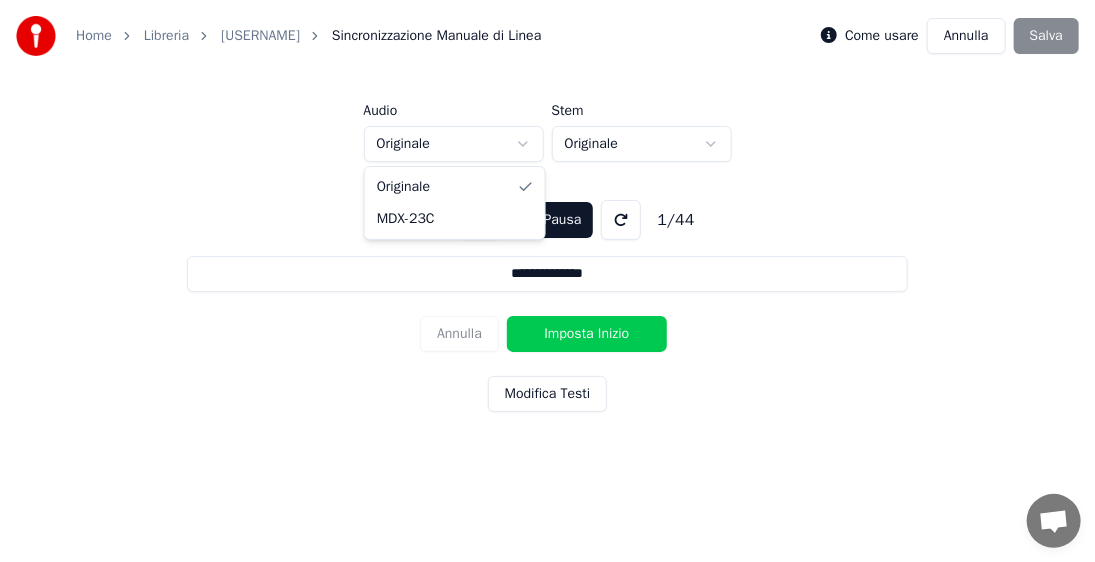 click on "**********" at bounding box center [547, 236] 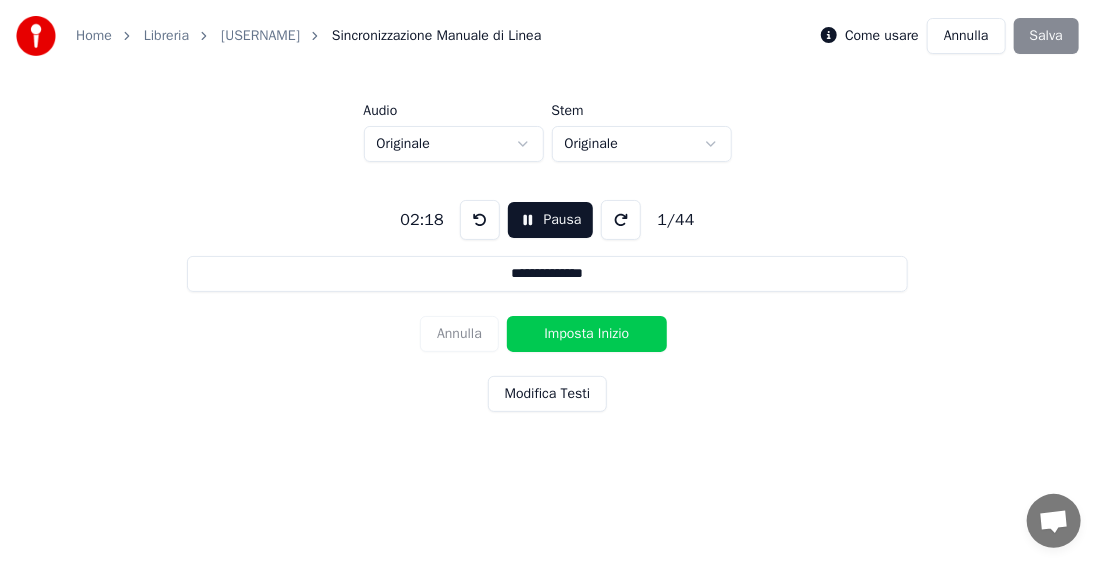 click on "Annulla" at bounding box center (966, 36) 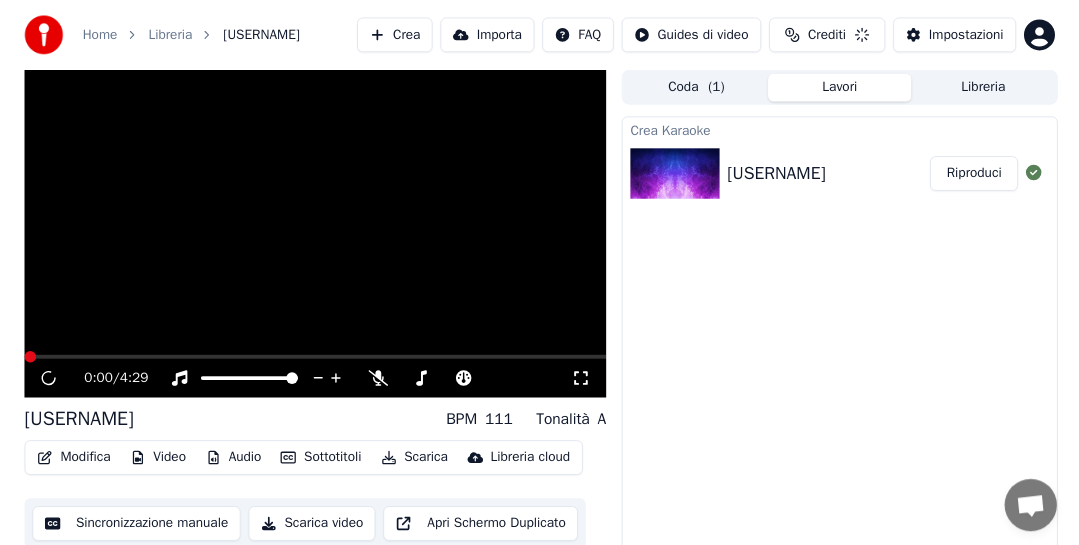 scroll, scrollTop: 35, scrollLeft: 0, axis: vertical 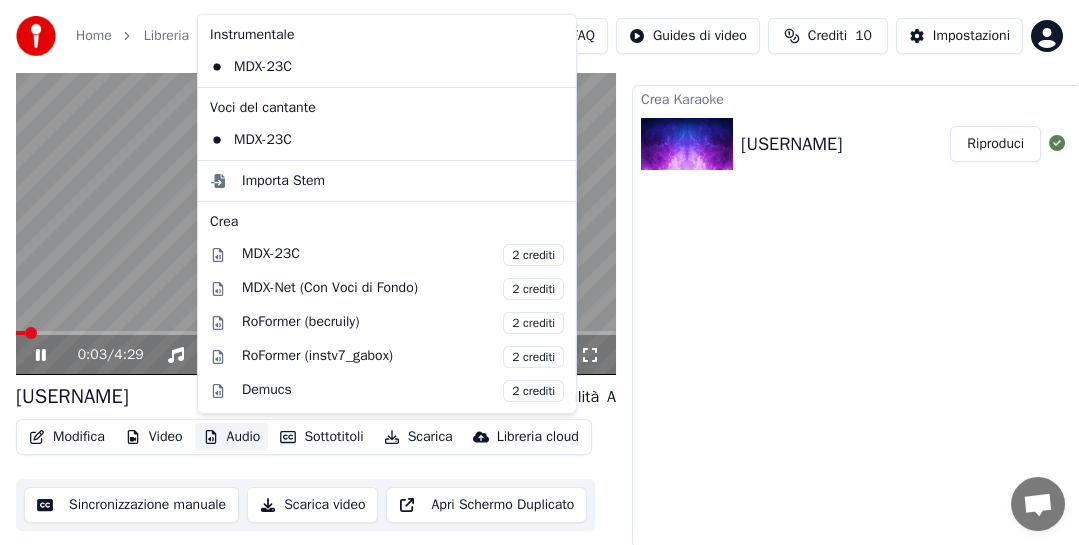 click on "Audio" at bounding box center (232, 437) 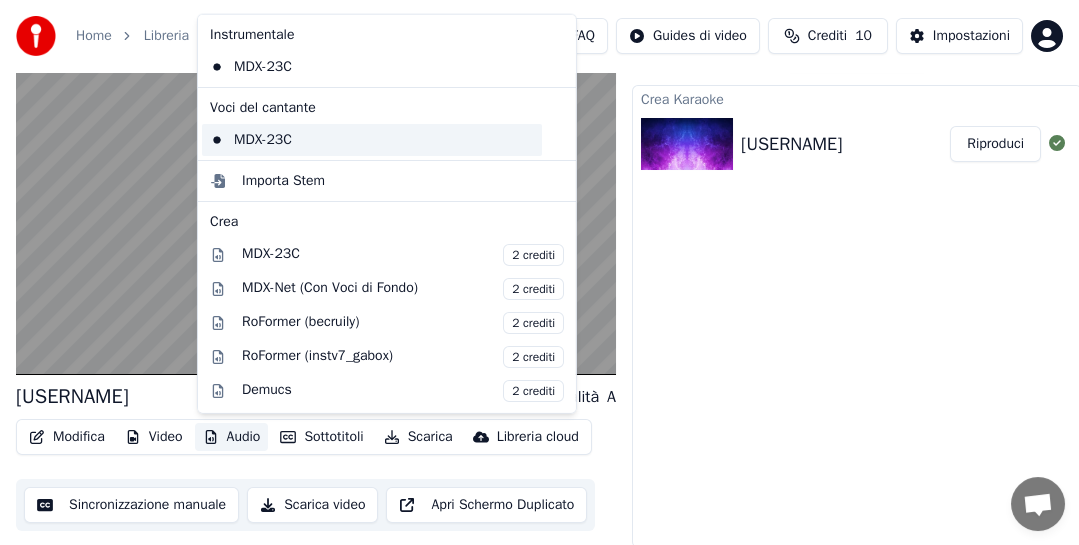 click on "MDX-23C" at bounding box center (372, 140) 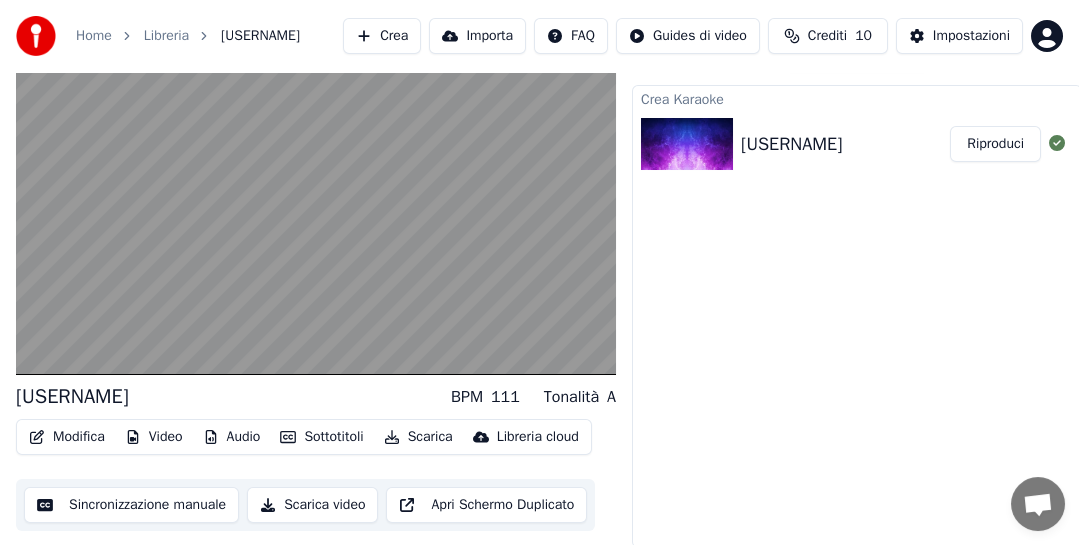 click on "Modifica" at bounding box center [67, 437] 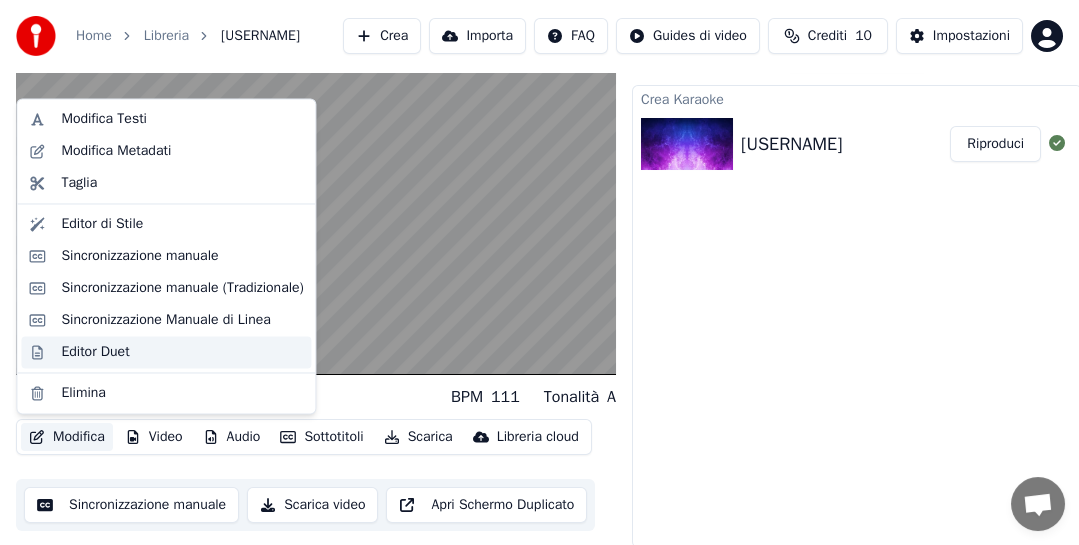 click on "Editor Duet" at bounding box center [182, 352] 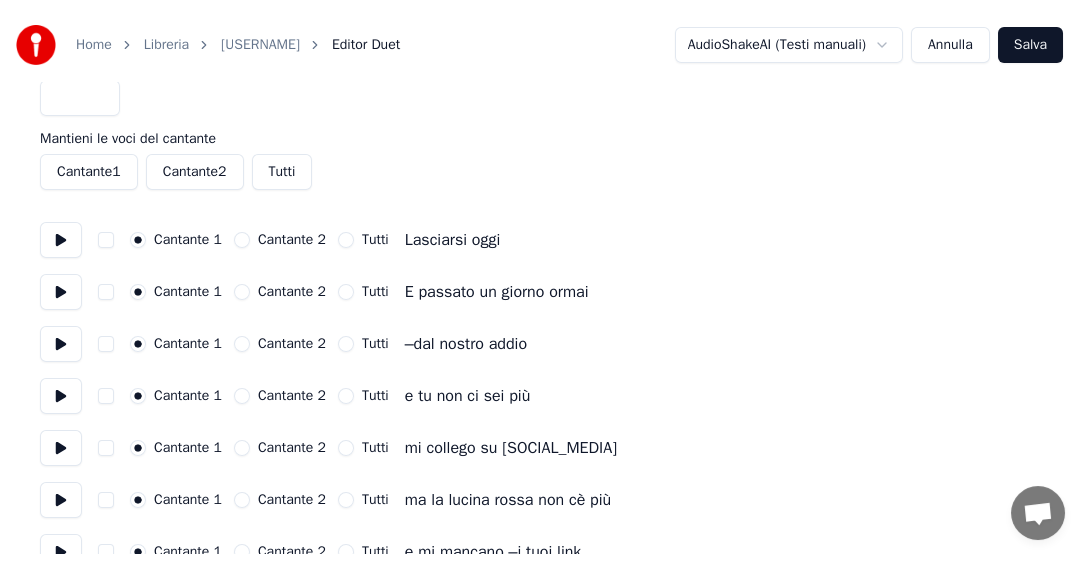 scroll, scrollTop: 0, scrollLeft: 0, axis: both 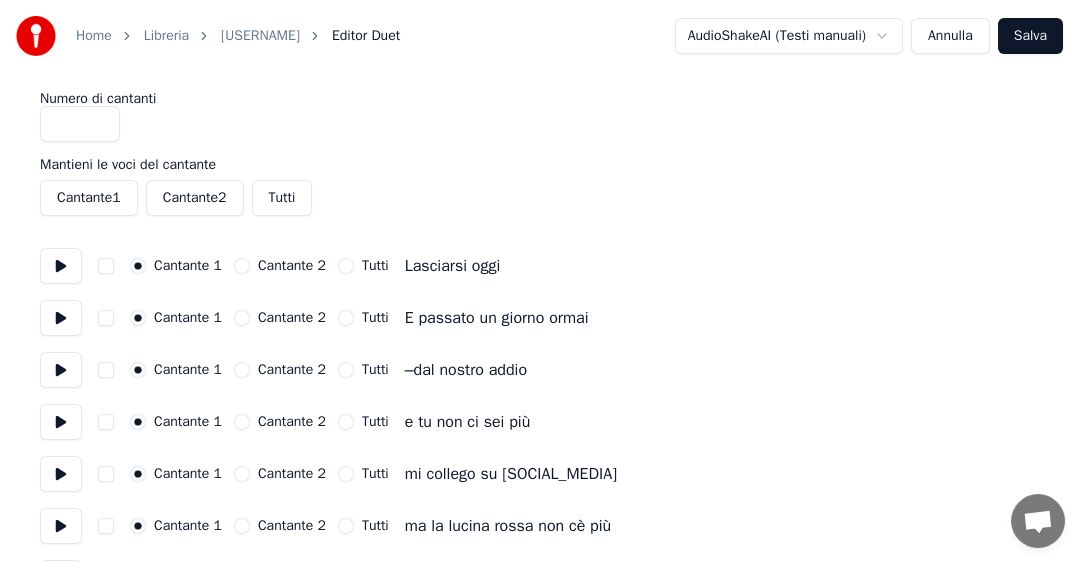 click on "Tutti" at bounding box center [282, 198] 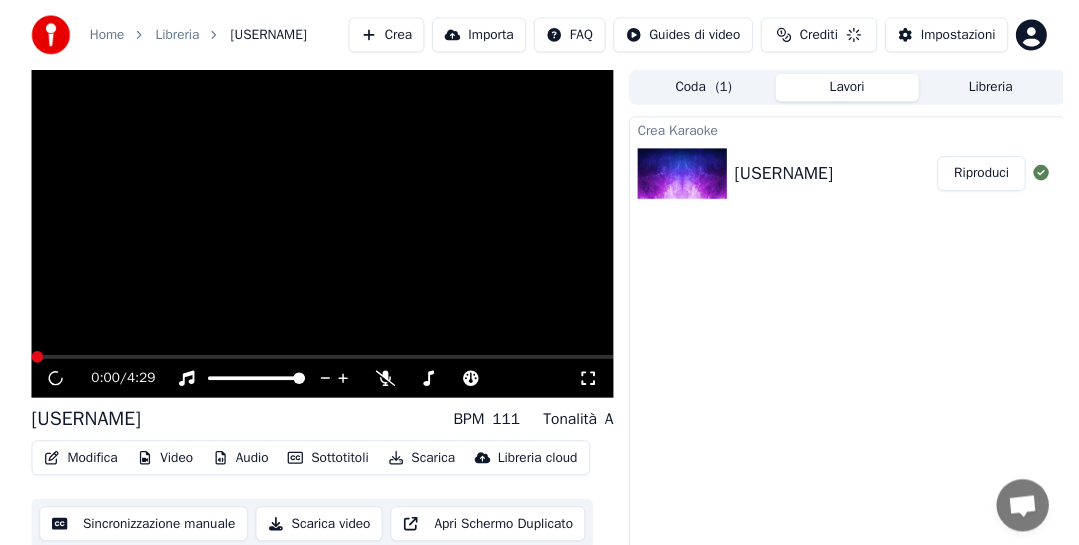 scroll, scrollTop: 35, scrollLeft: 0, axis: vertical 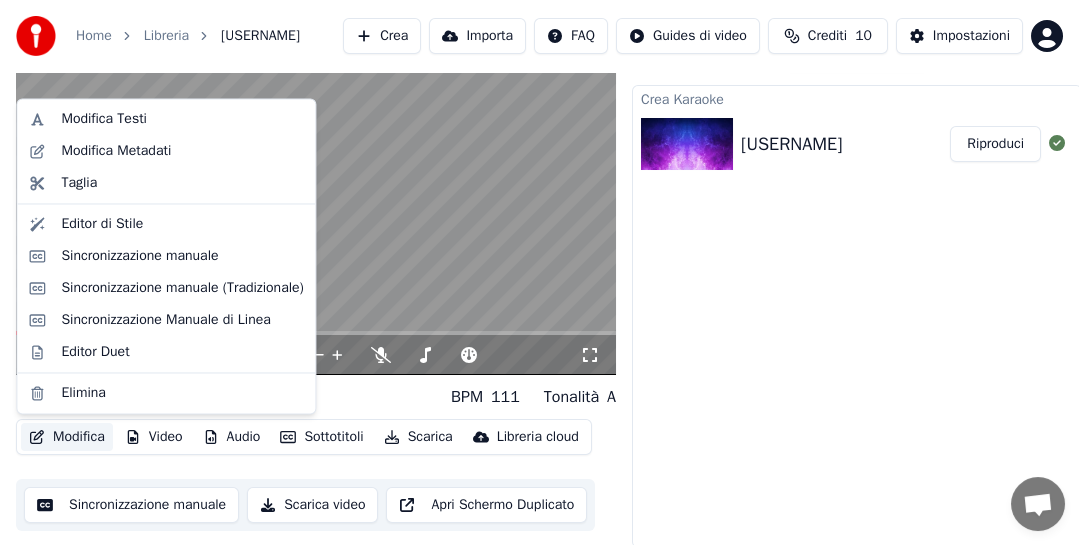 click on "Modifica" at bounding box center (67, 437) 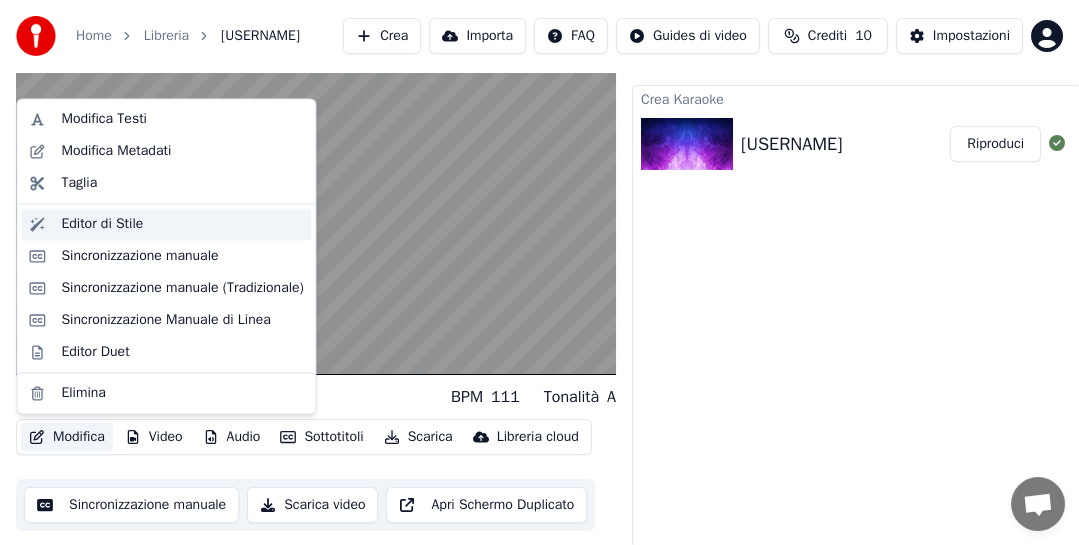 click on "Editor di Stile" at bounding box center (102, 224) 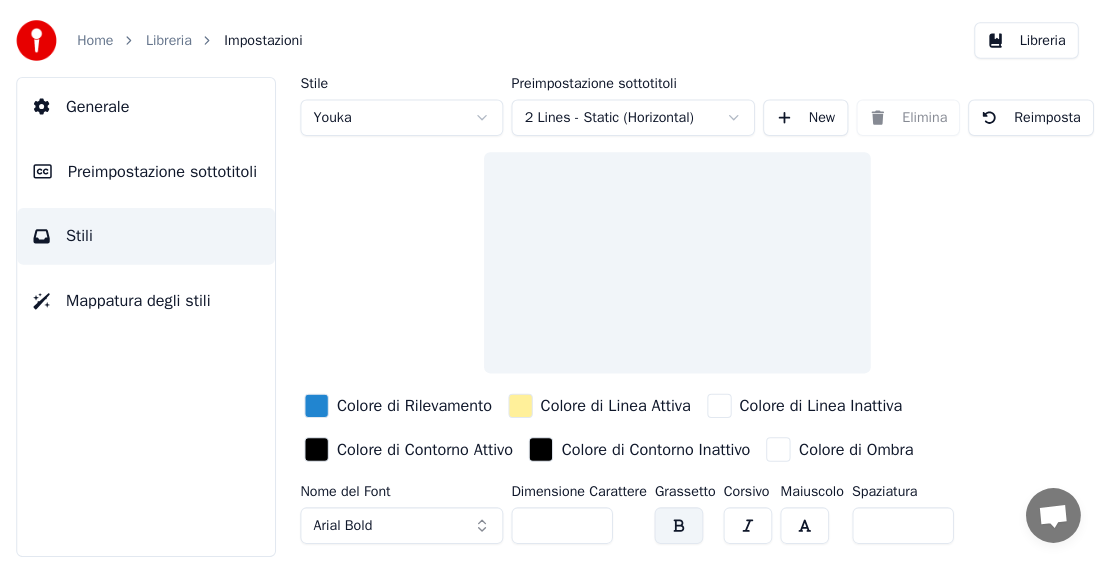 scroll, scrollTop: 0, scrollLeft: 0, axis: both 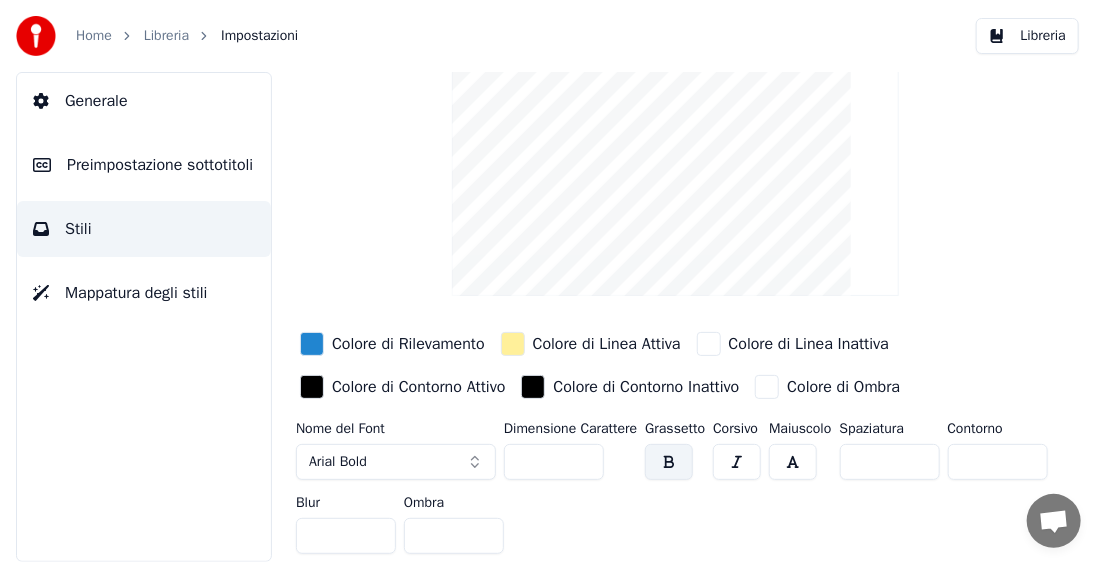 click on "**" at bounding box center [554, 462] 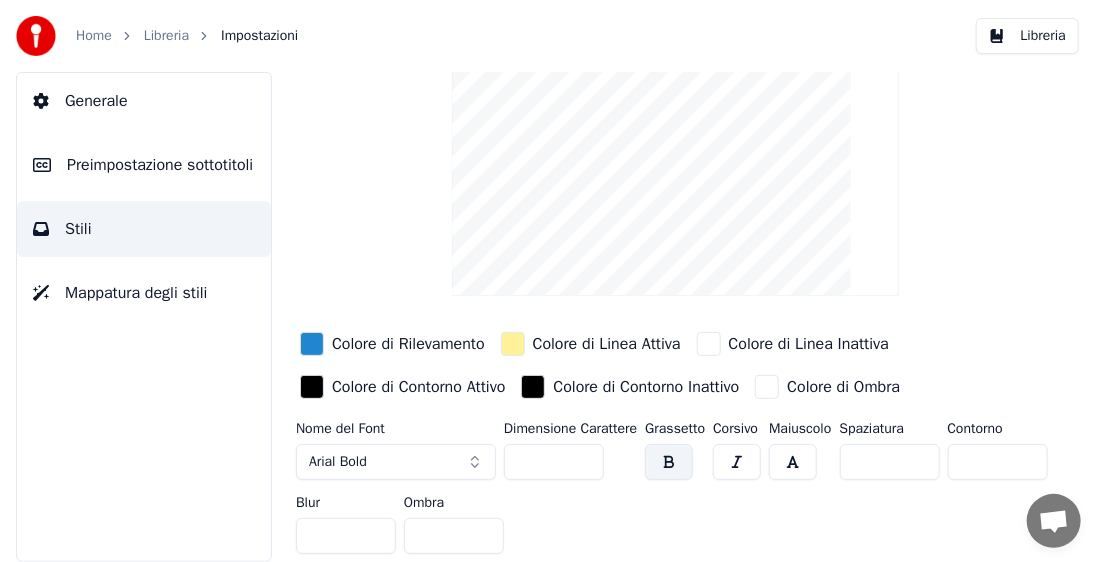 click on "***" at bounding box center (554, 462) 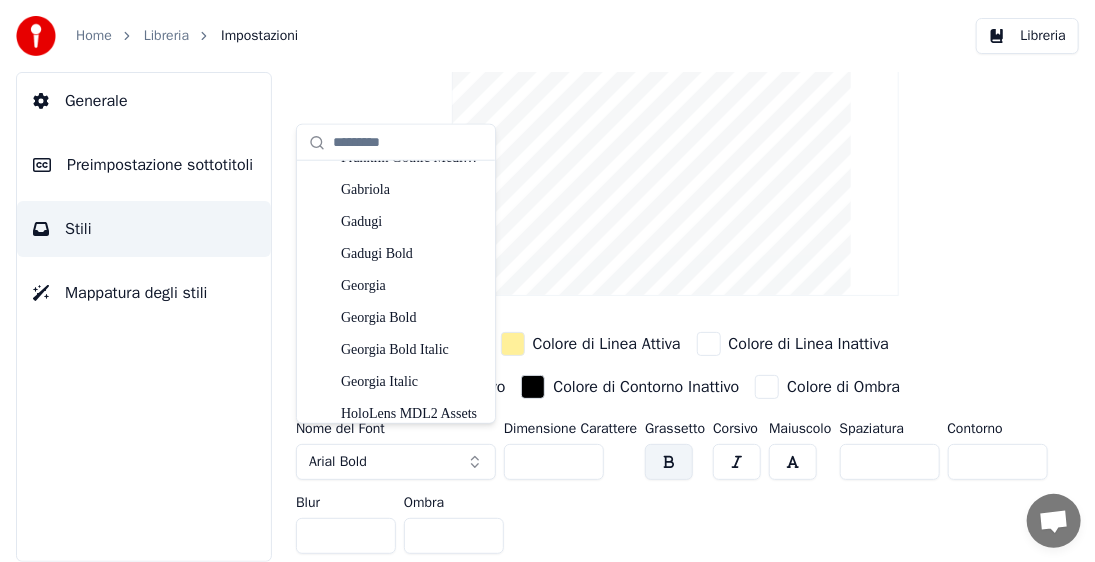 scroll, scrollTop: 2012, scrollLeft: 0, axis: vertical 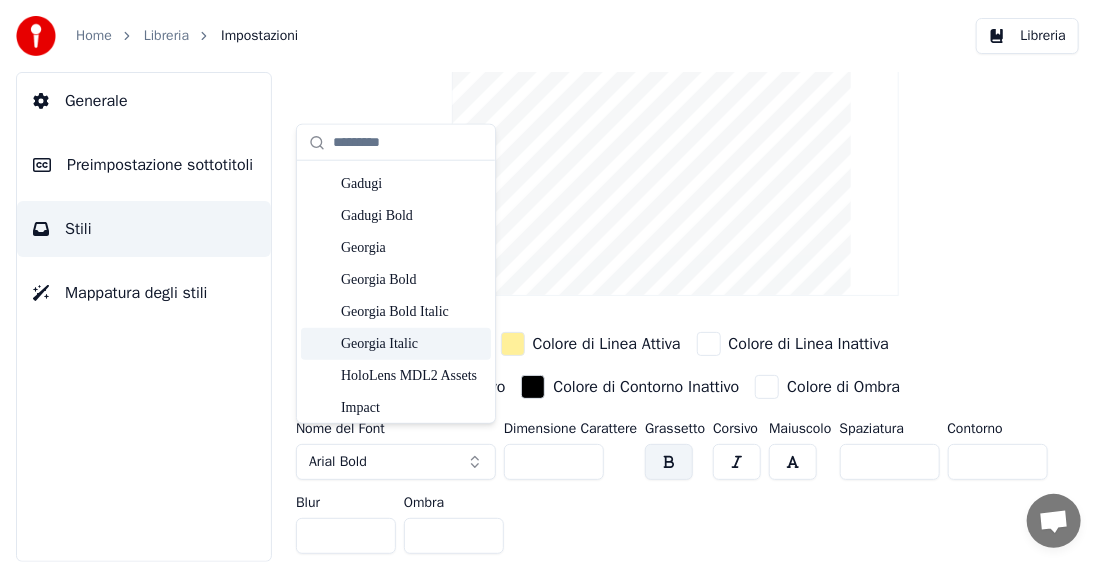 click on "Georgia Italic" at bounding box center [412, 344] 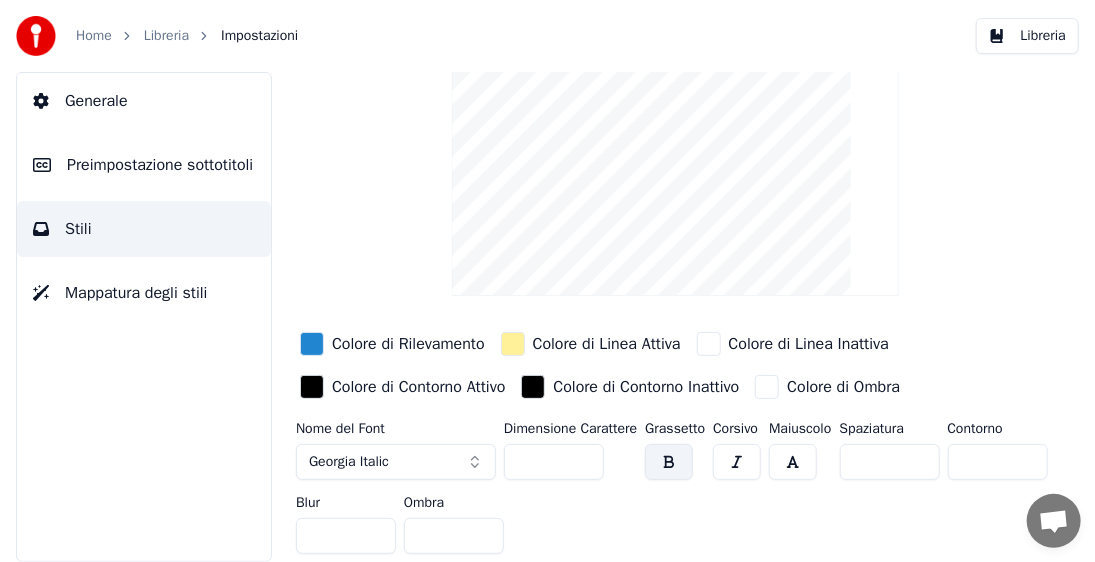 click at bounding box center [669, 462] 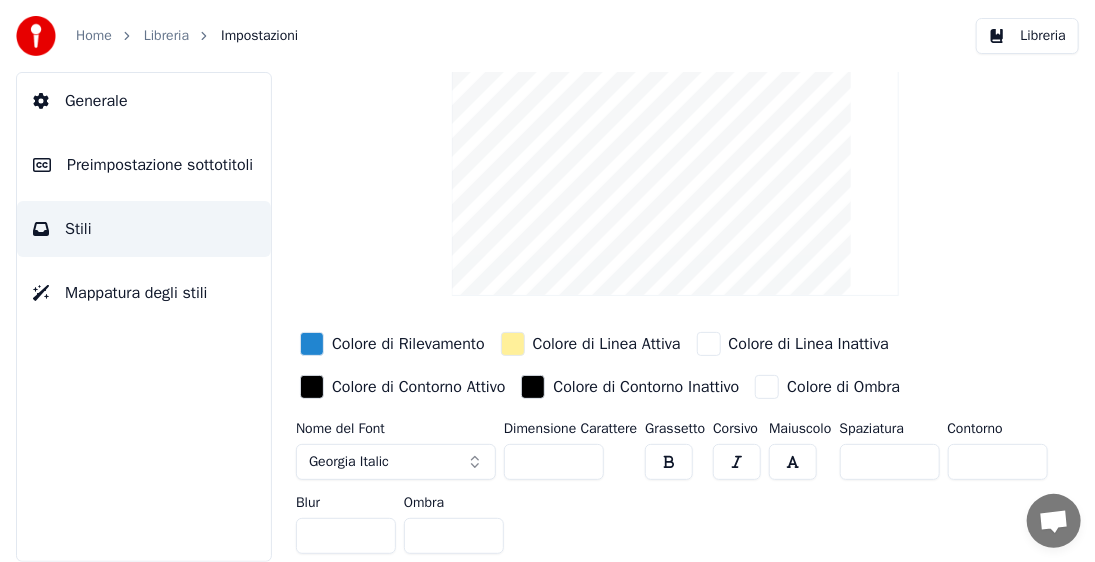 click at bounding box center [737, 462] 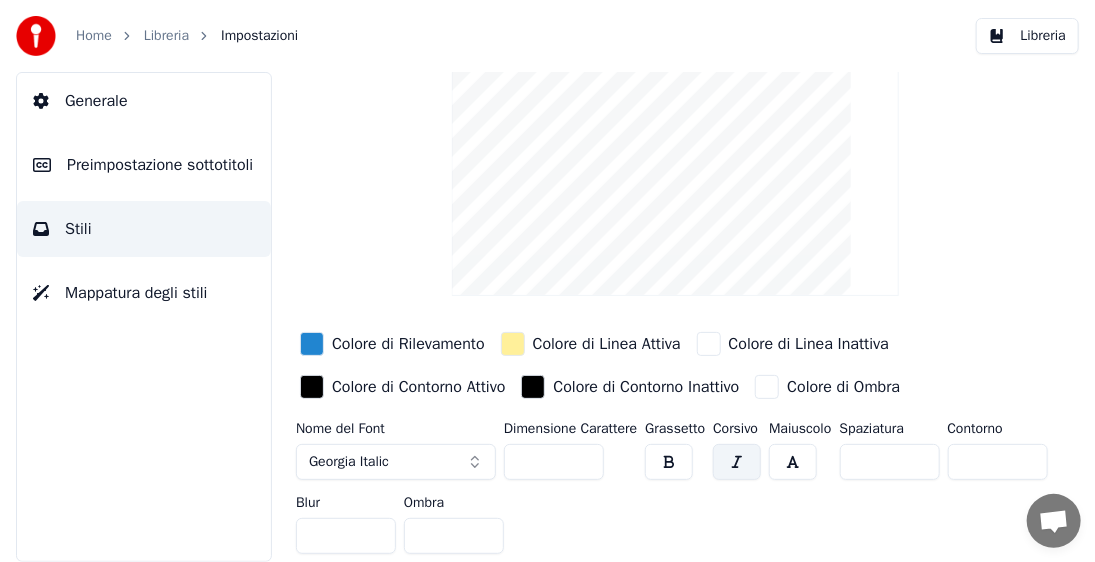 click at bounding box center [793, 462] 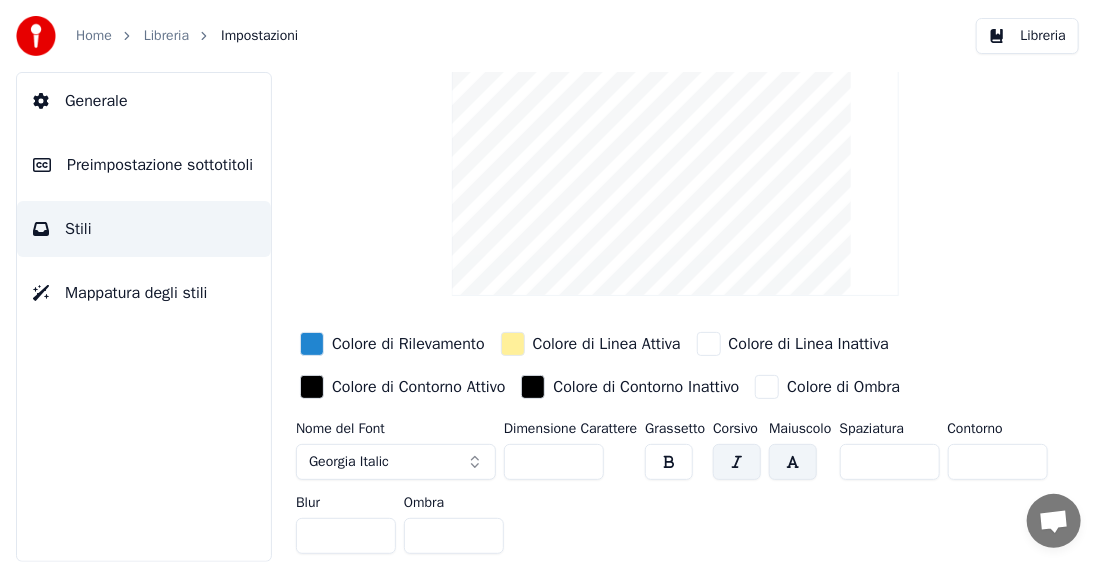 click at bounding box center [669, 462] 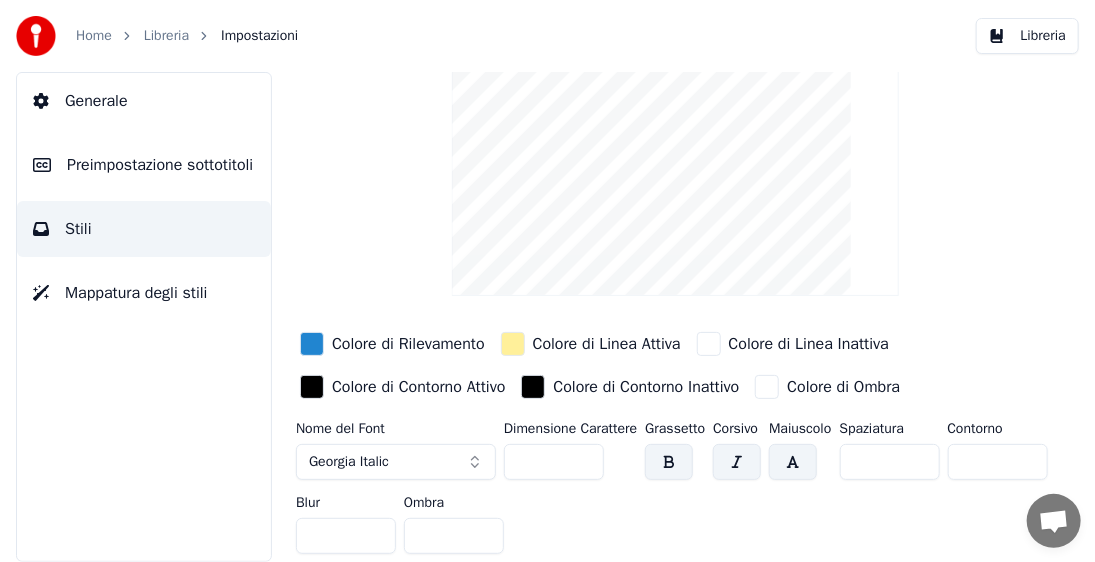 click on "Mappatura degli stili" at bounding box center [136, 293] 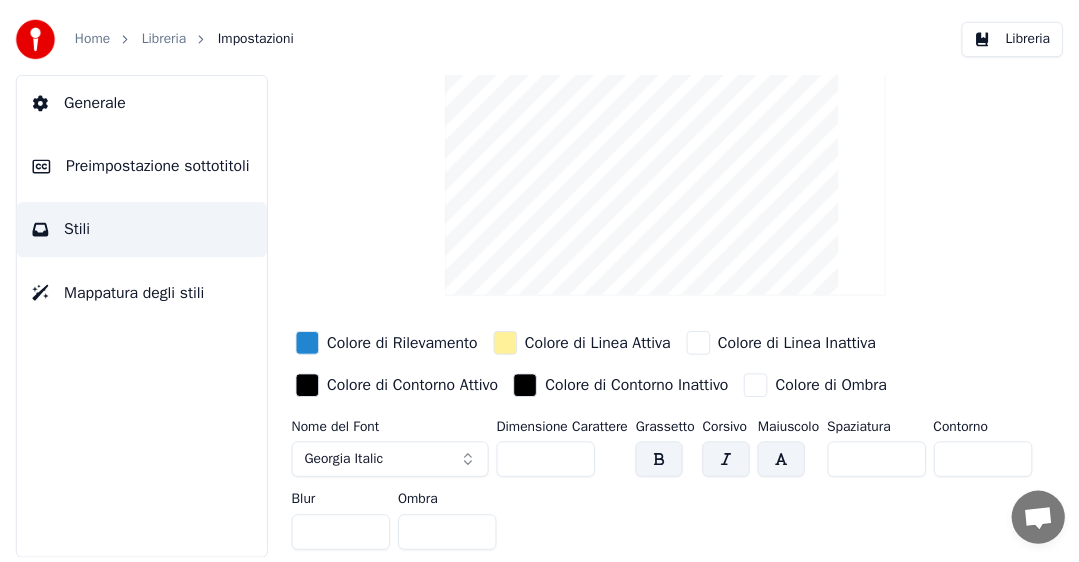 scroll, scrollTop: 0, scrollLeft: 0, axis: both 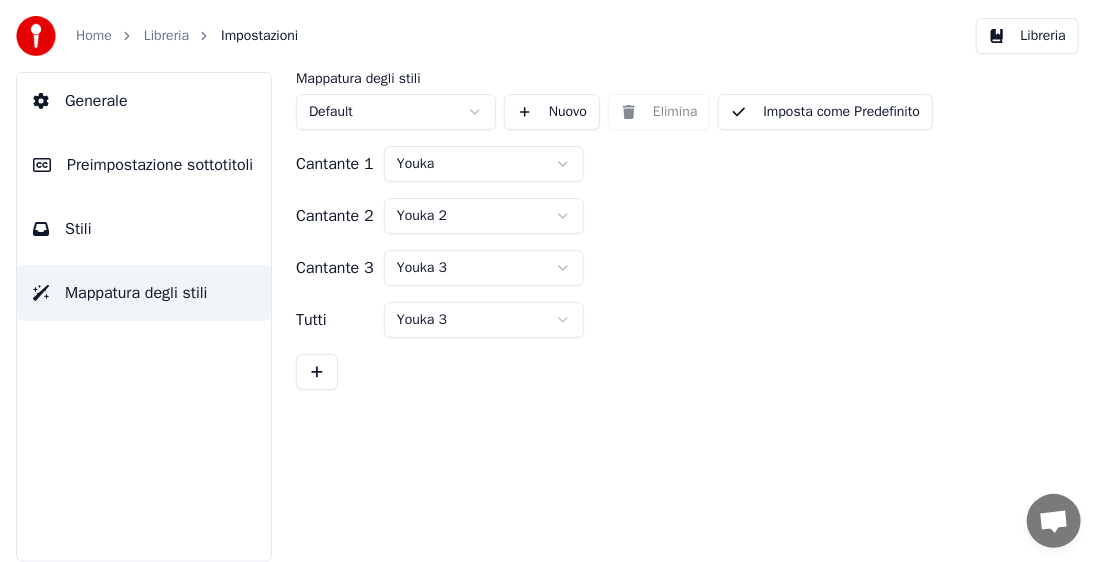 click on "Imposta come Predefinito" at bounding box center (825, 112) 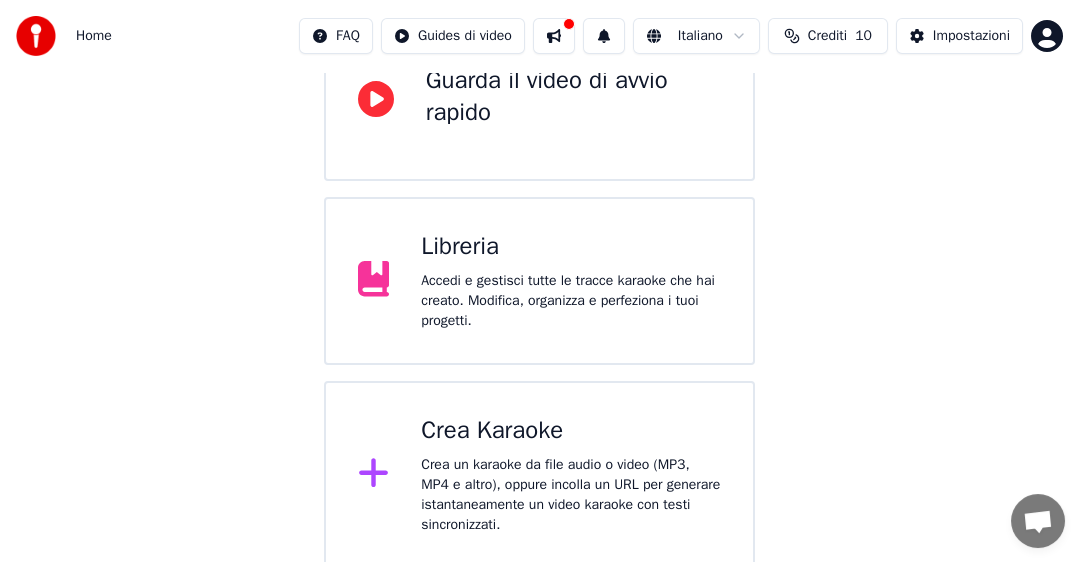 scroll, scrollTop: 239, scrollLeft: 0, axis: vertical 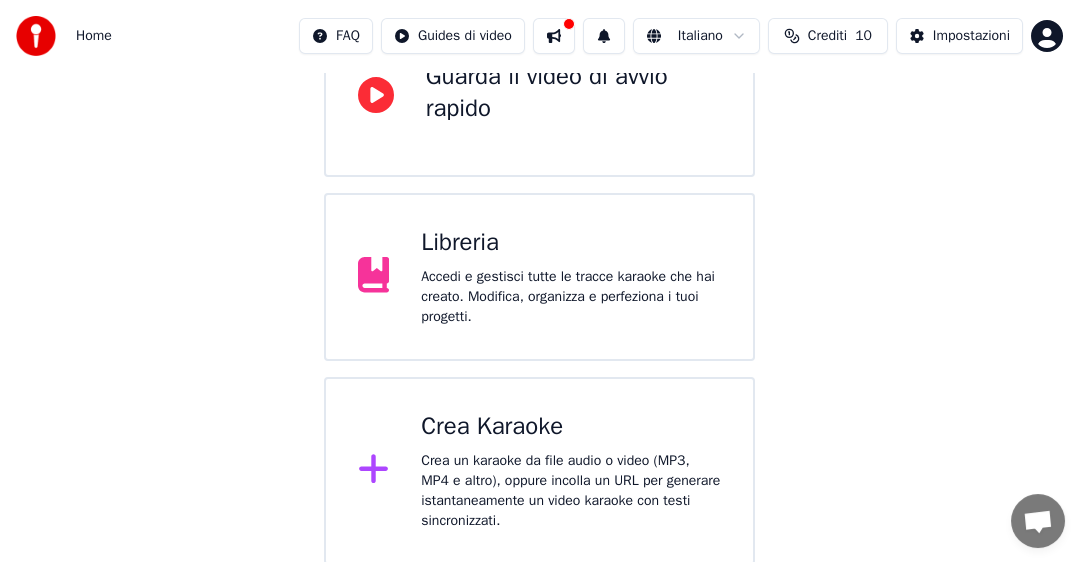 click on "Crea Karaoke Crea un karaoke da file audio o video (MP3, MP4 e altro), oppure incolla un URL per generare istantaneamente un video karaoke con testi sincronizzati." at bounding box center (571, 471) 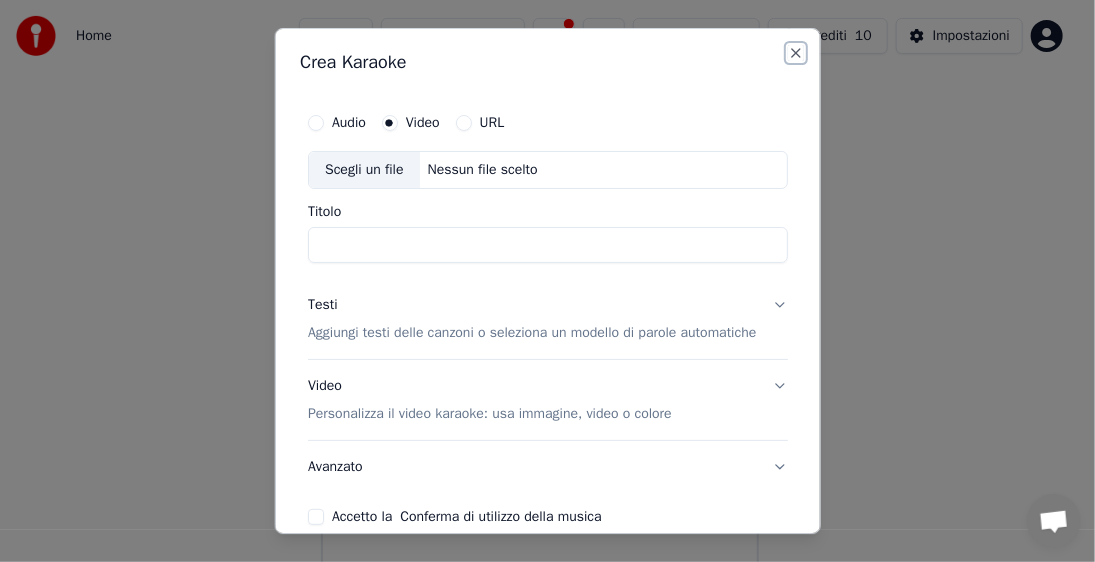 click on "Close" at bounding box center (796, 53) 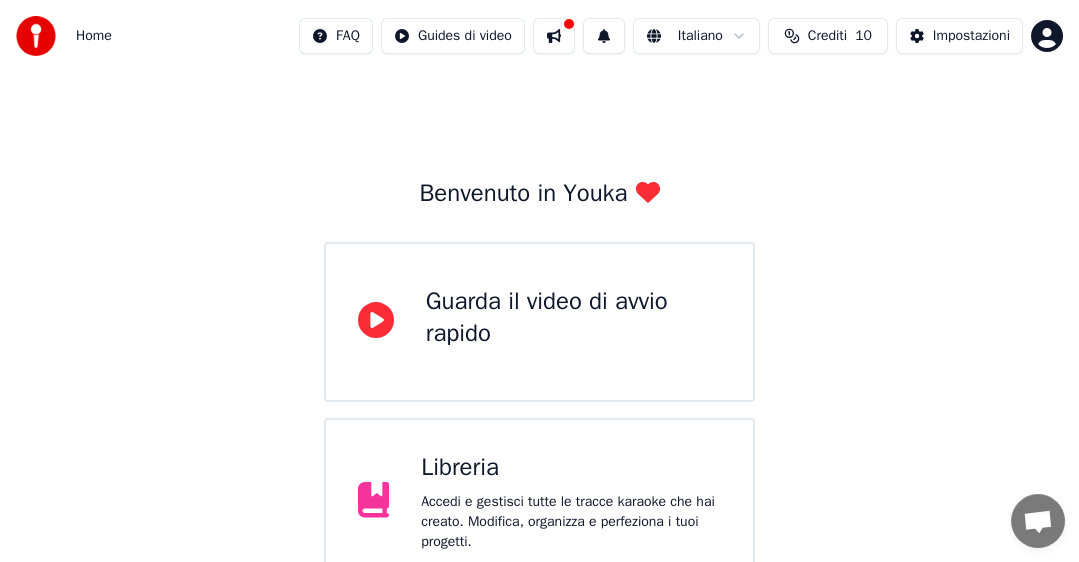 scroll, scrollTop: 0, scrollLeft: 0, axis: both 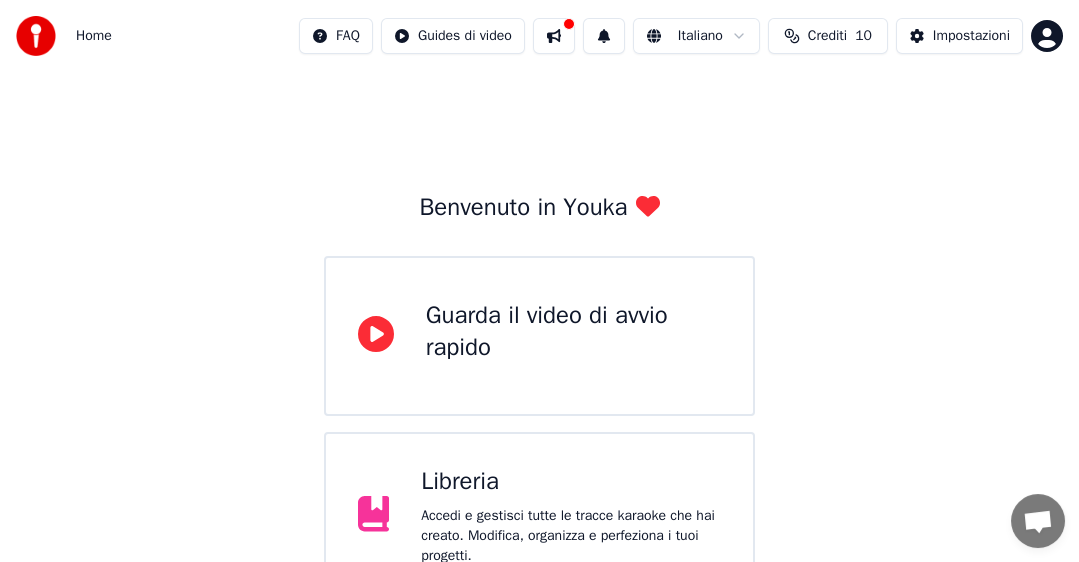 click on "Home" at bounding box center (94, 36) 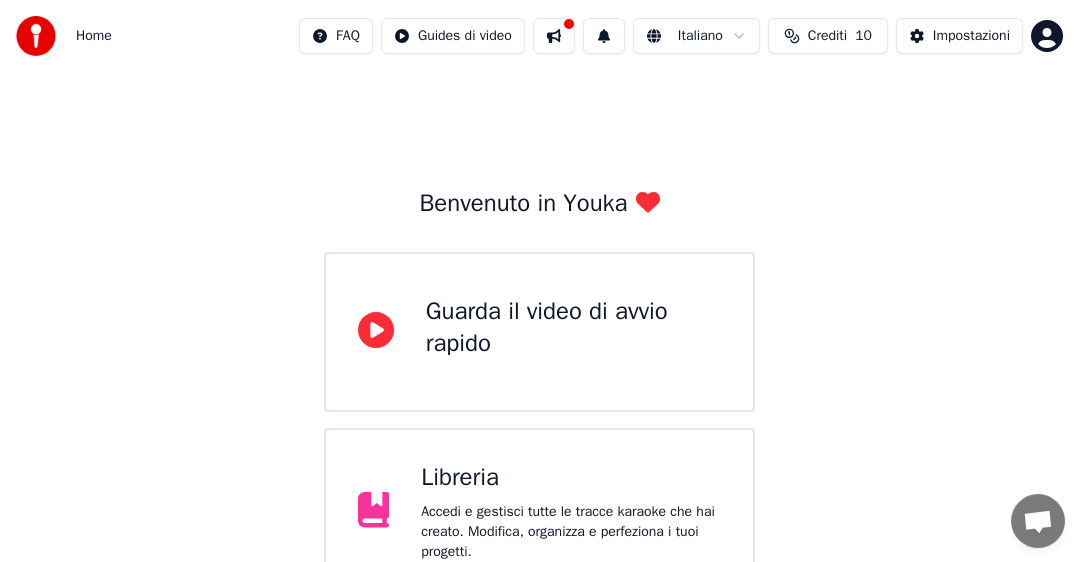 scroll, scrollTop: 5, scrollLeft: 0, axis: vertical 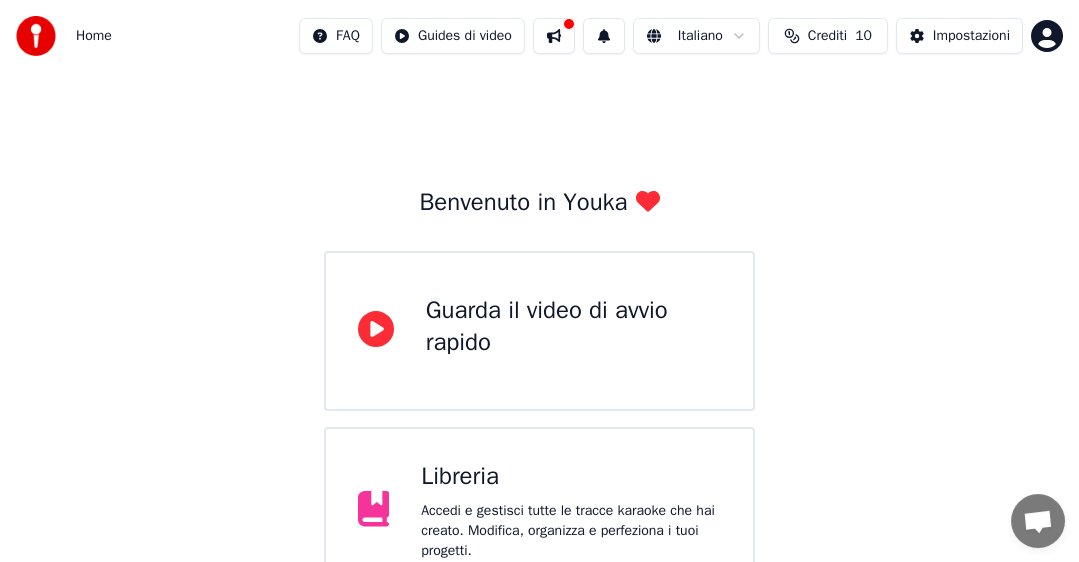 click at bounding box center (554, 36) 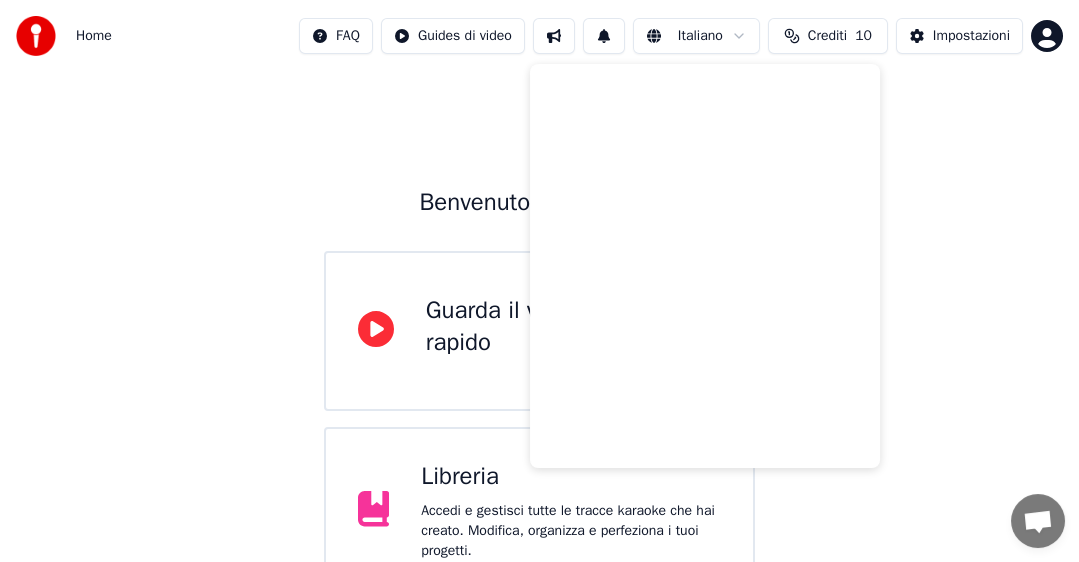 click at bounding box center [554, 36] 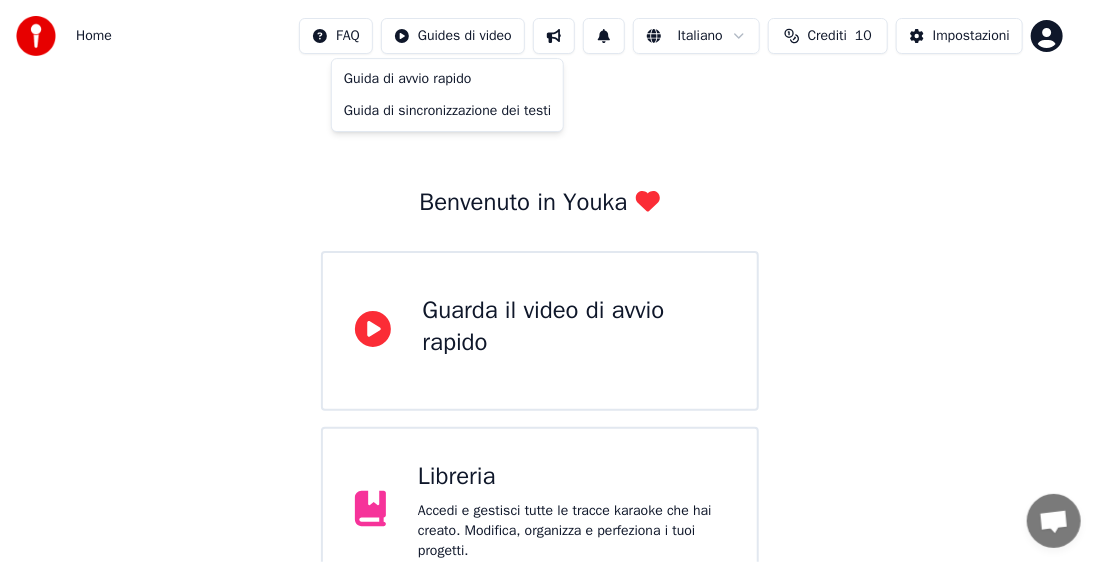 click on "Home FAQ Guides di video Italiano Crediti 10 Impostazioni Benvenuto in Youka Guarda il video di avvio rapido Libreria Accedi e gestisci tutte le tracce karaoke che hai creato. Modifica, organizza e perfeziona i tuoi progetti. Crea Karaoke Crea un karaoke da file audio o video (MP3, MP4 e altro), oppure incolla un URL per generare istantaneamente un video karaoke con testi sincronizzati.
Guida di avvio rapido Guida di sincronizzazione dei testi" at bounding box center (547, 397) 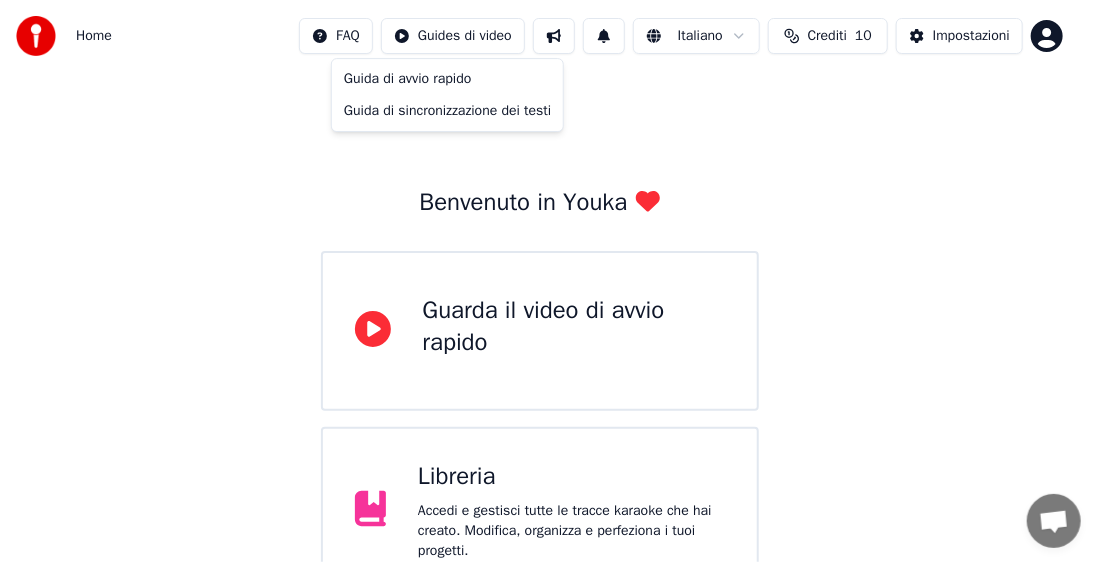 click on "Home FAQ Guides di video Italiano Crediti 10 Impostazioni Benvenuto in Youka Guarda il video di avvio rapido Libreria Accedi e gestisci tutte le tracce karaoke che hai creato. Modifica, organizza e perfeziona i tuoi progetti. Crea Karaoke Crea un karaoke da file audio o video (MP3, MP4 e altro), oppure incolla un URL per generare istantaneamente un video karaoke con testi sincronizzati.
Guida di avvio rapido Guida di sincronizzazione dei testi" at bounding box center (547, 397) 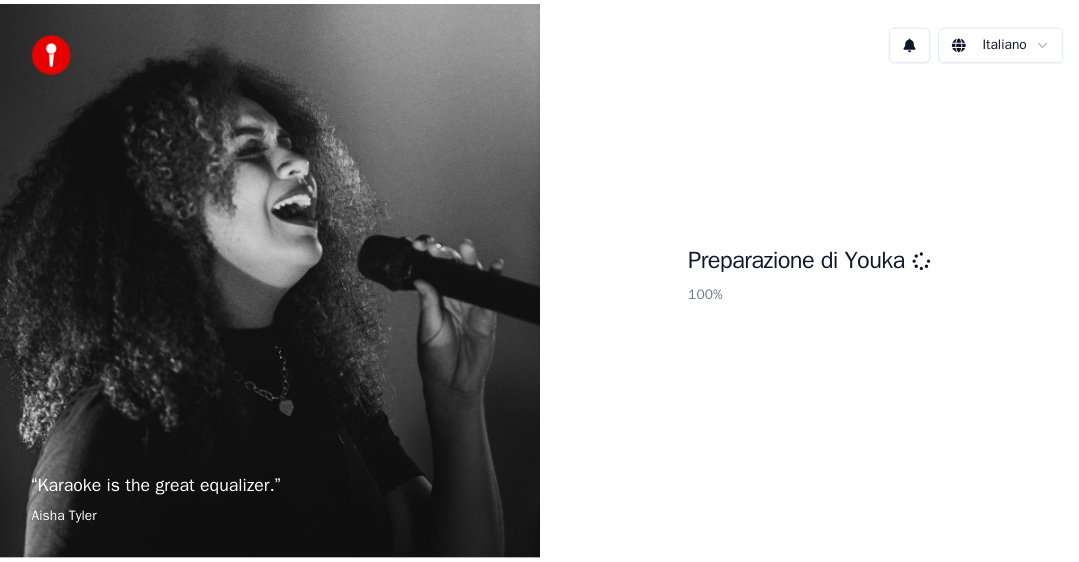 scroll, scrollTop: 0, scrollLeft: 0, axis: both 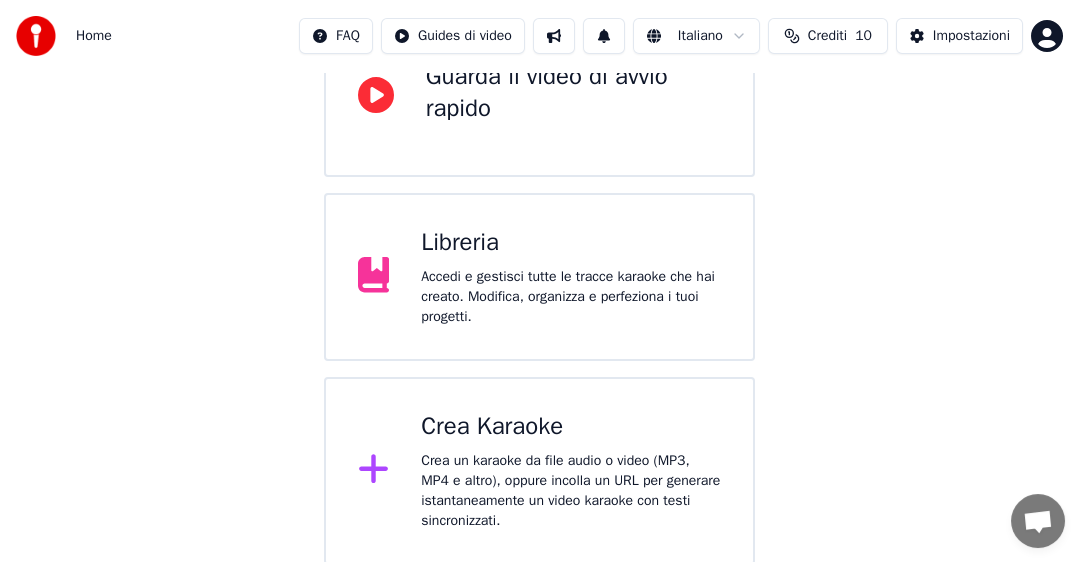 click on "Crea Karaoke Crea un karaoke da file audio o video (MP3, MP4 e altro), oppure incolla un URL per generare istantaneamente un video karaoke con testi sincronizzati." at bounding box center [571, 471] 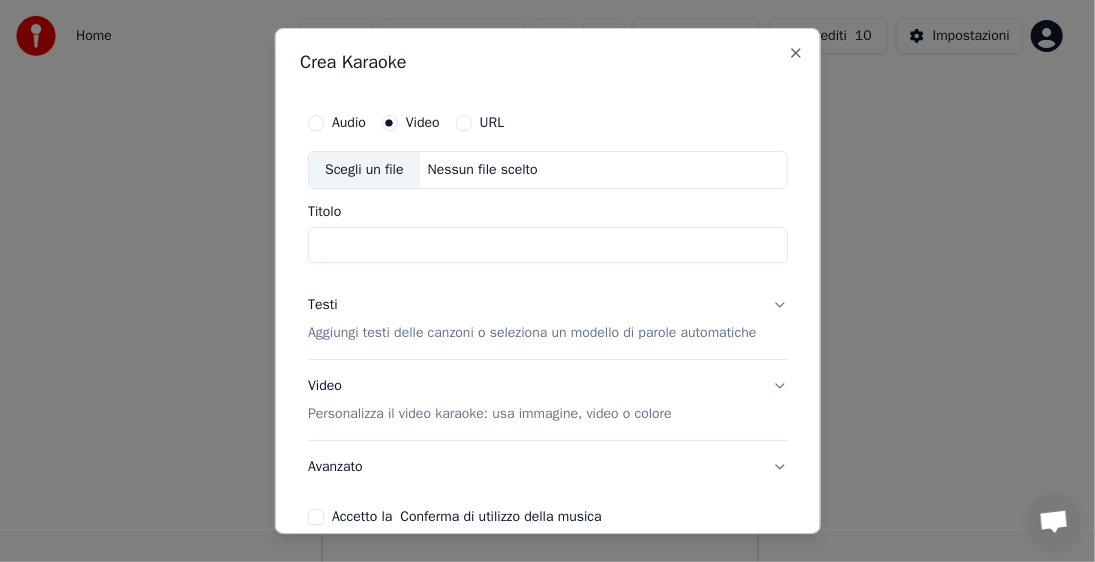 click on "Titolo" at bounding box center (547, 245) 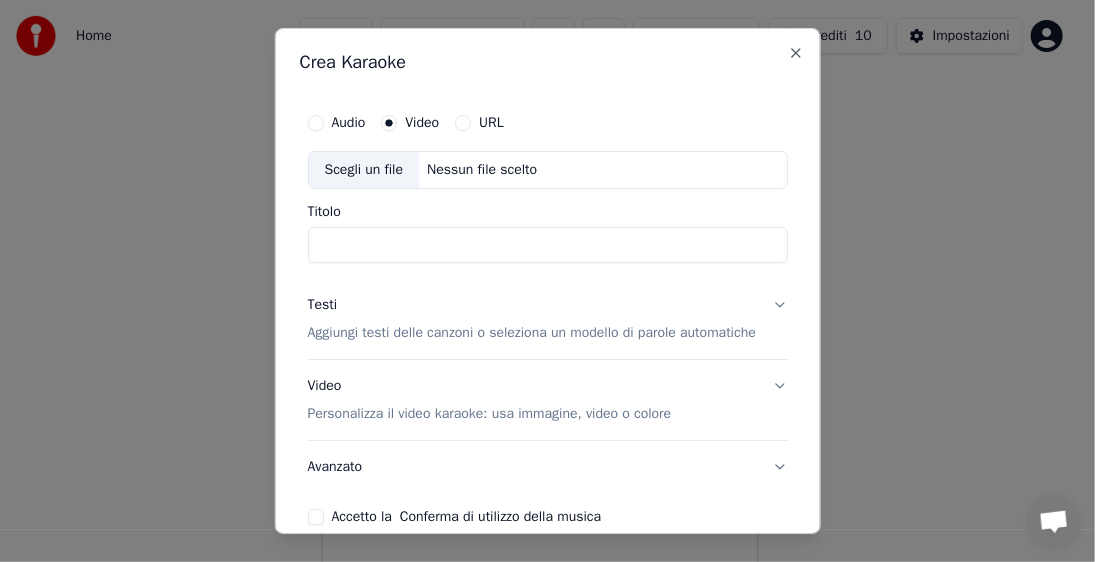 click on "Audio" at bounding box center (315, 123) 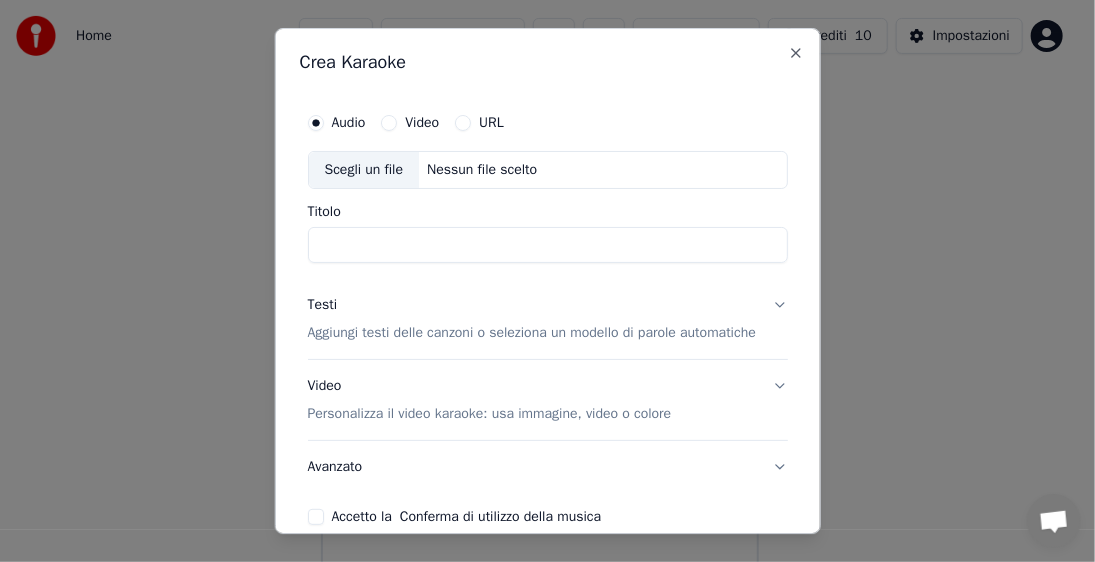 click on "Scegli un file" at bounding box center (363, 170) 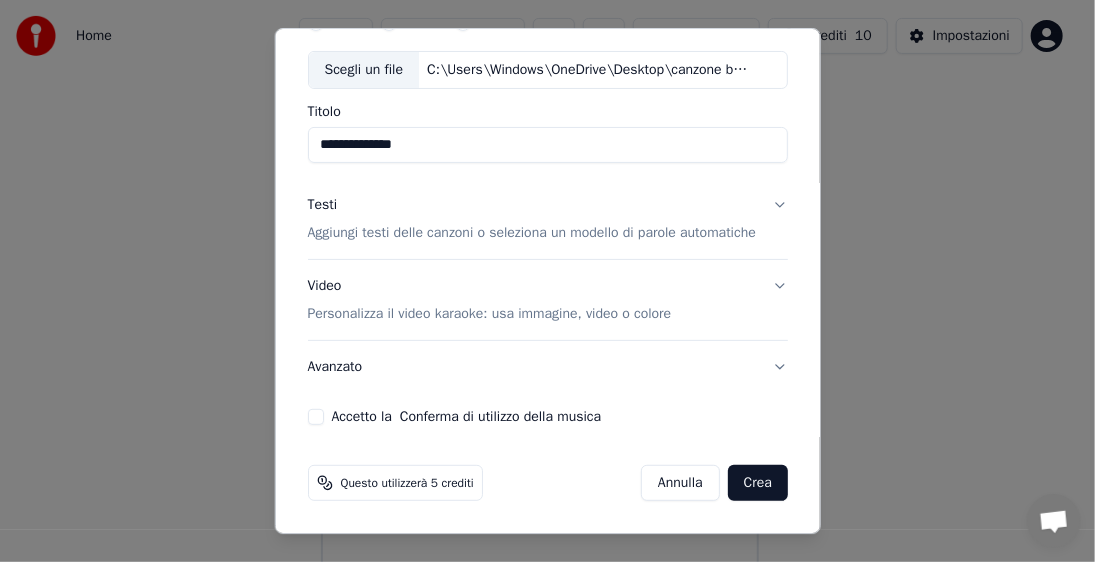 scroll, scrollTop: 115, scrollLeft: 0, axis: vertical 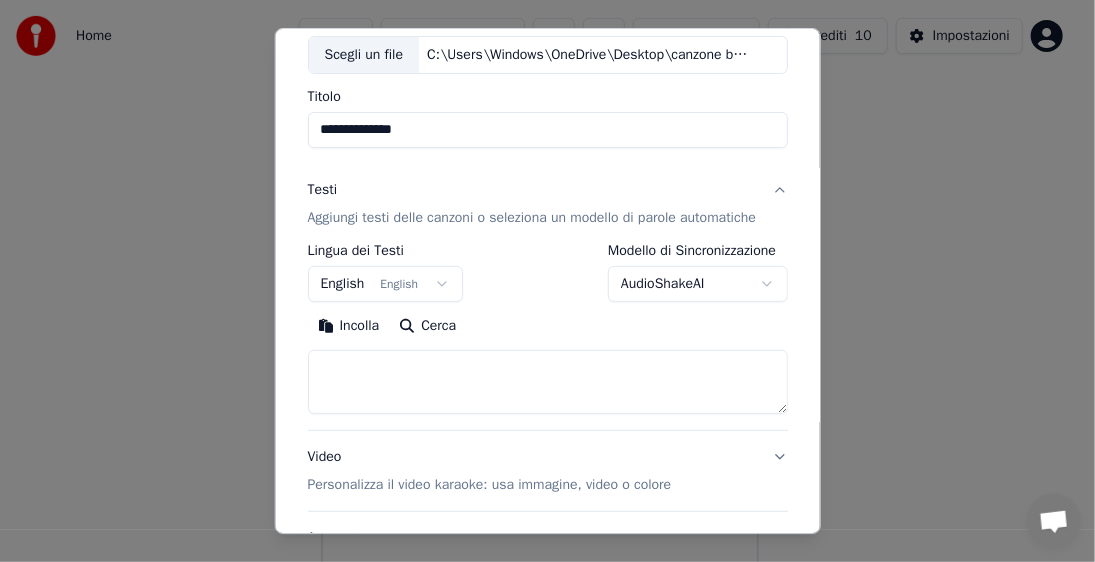 click on "English English" at bounding box center (385, 284) 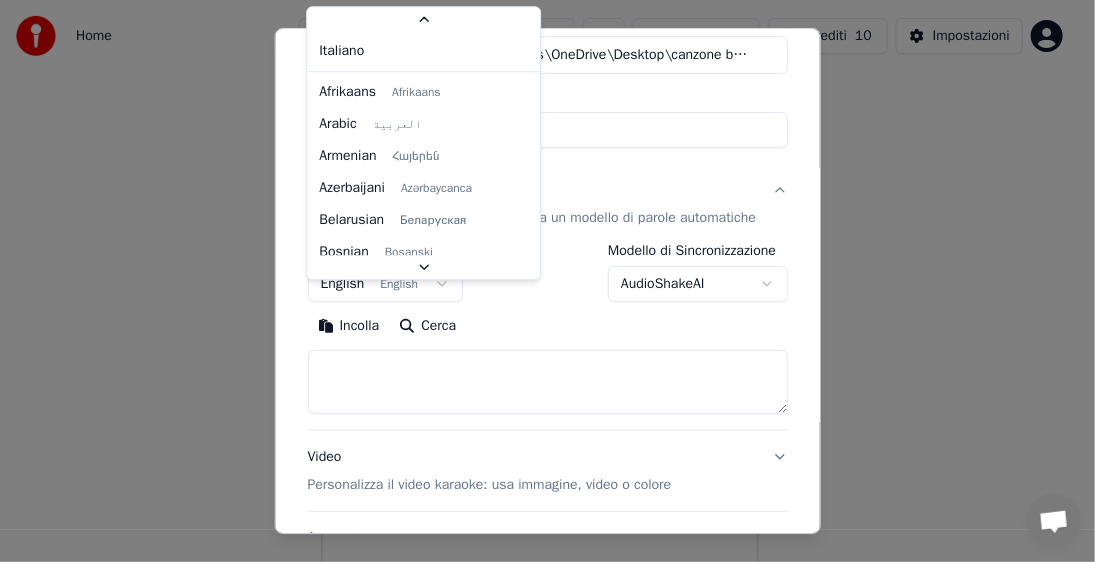 scroll, scrollTop: 107, scrollLeft: 0, axis: vertical 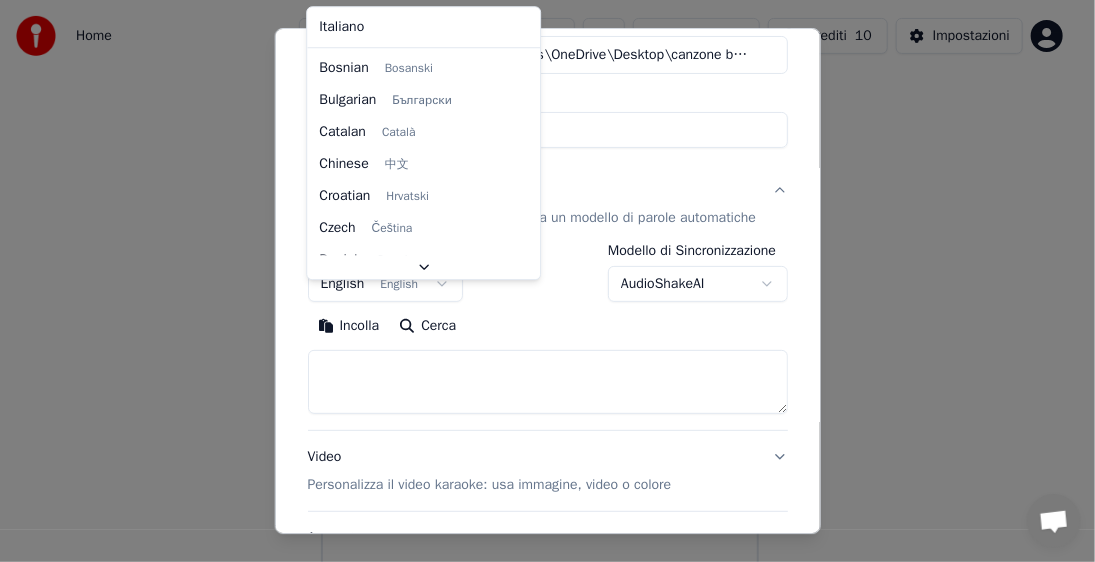 select on "**" 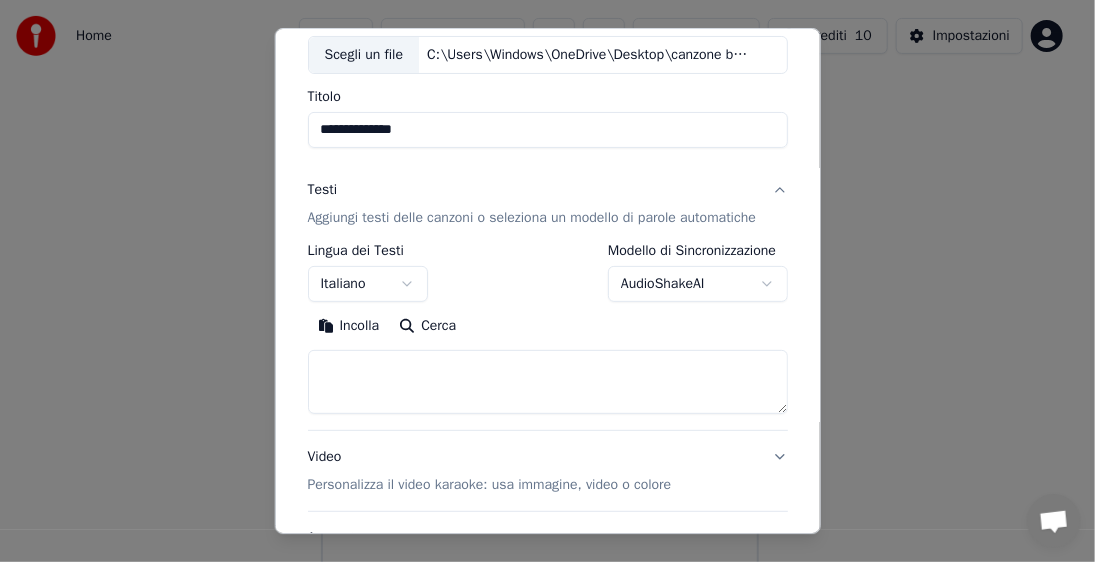 click on "Incolla" at bounding box center [348, 326] 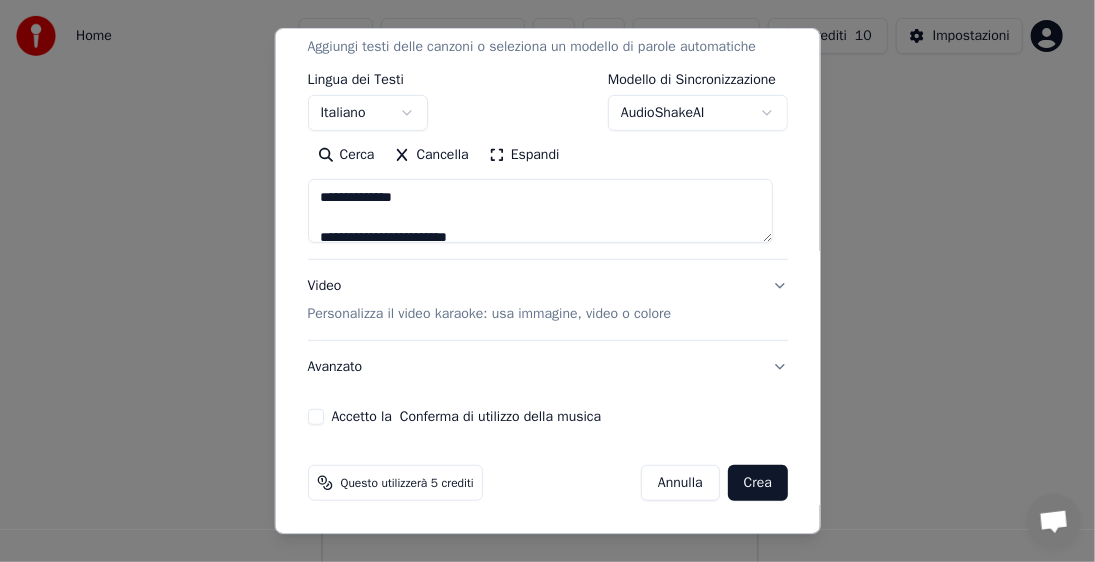 scroll, scrollTop: 303, scrollLeft: 0, axis: vertical 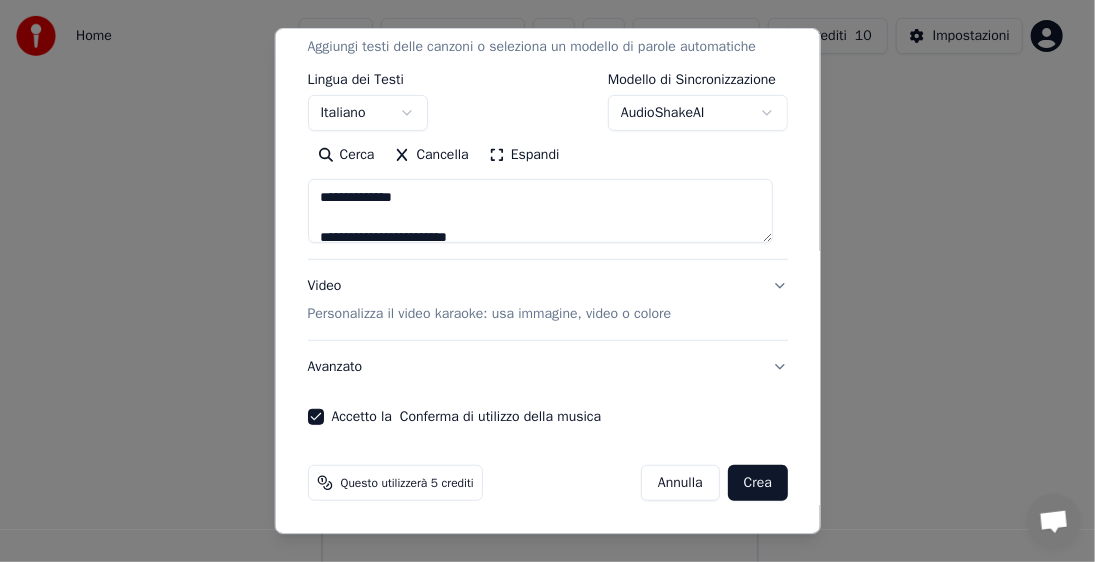 click on "Crea" at bounding box center [757, 483] 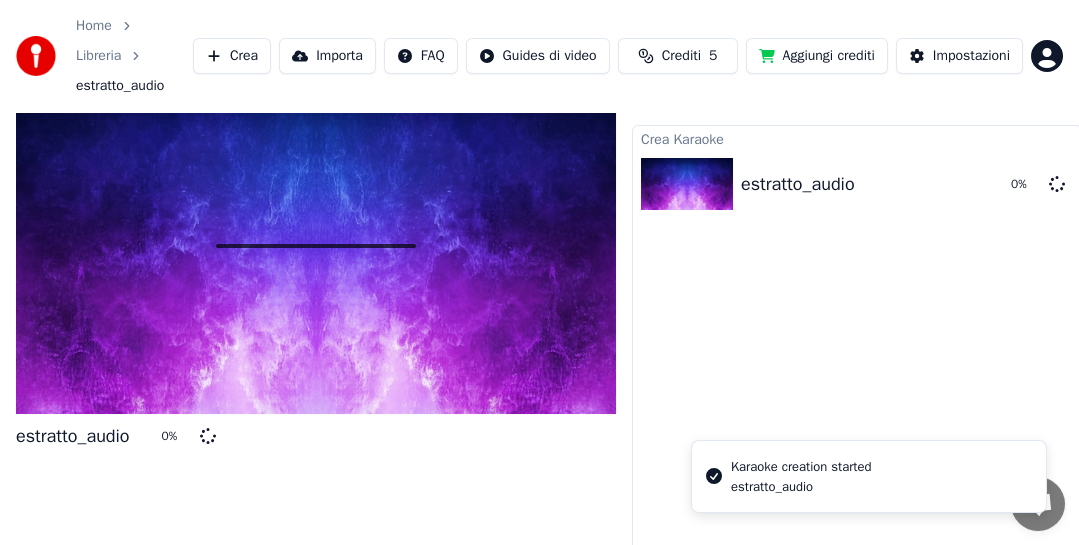 scroll, scrollTop: 75, scrollLeft: 0, axis: vertical 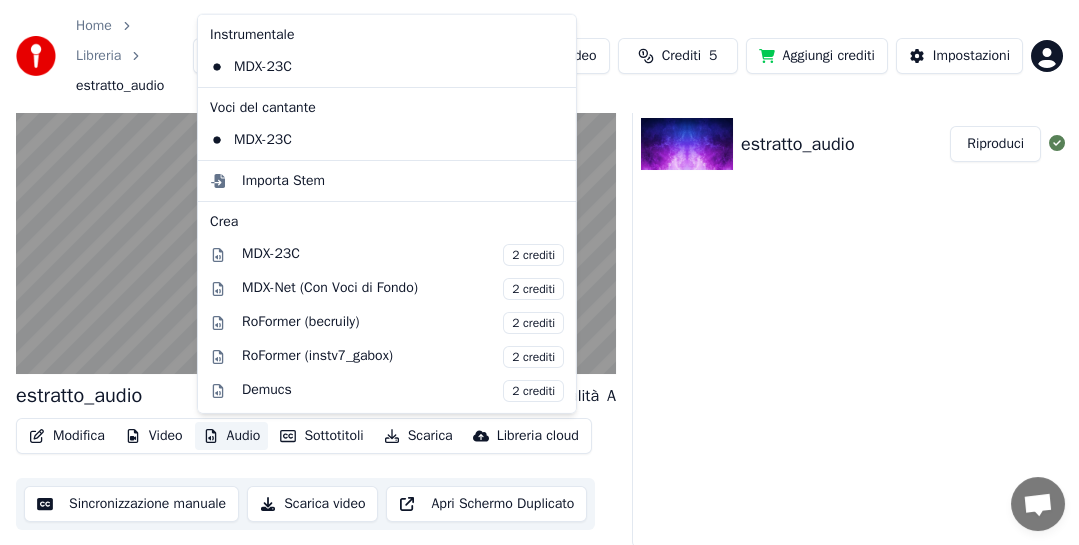 click on "Audio" at bounding box center (232, 436) 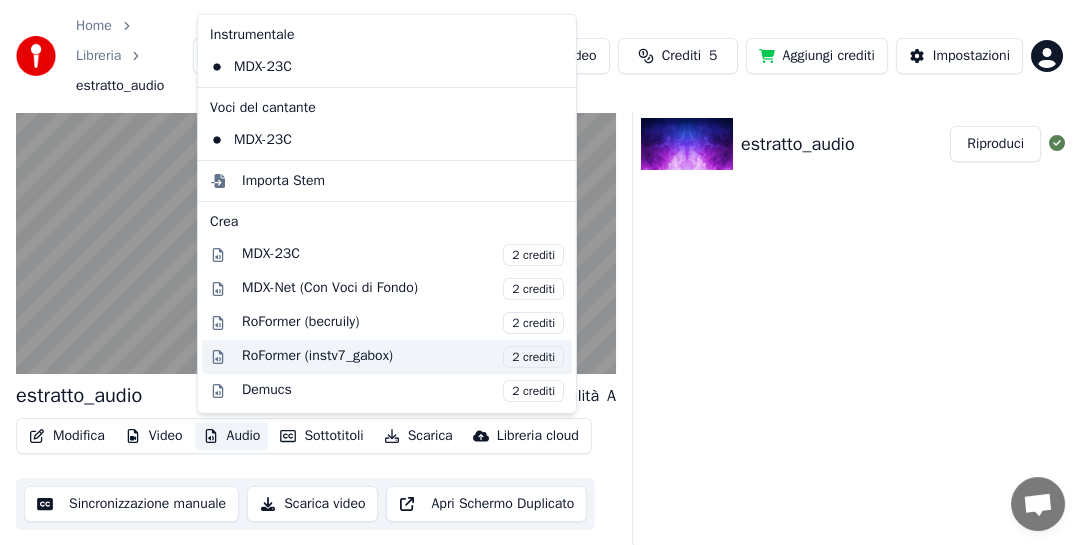click on "RoFormer (instv7_gabox) 2 crediti" at bounding box center (403, 357) 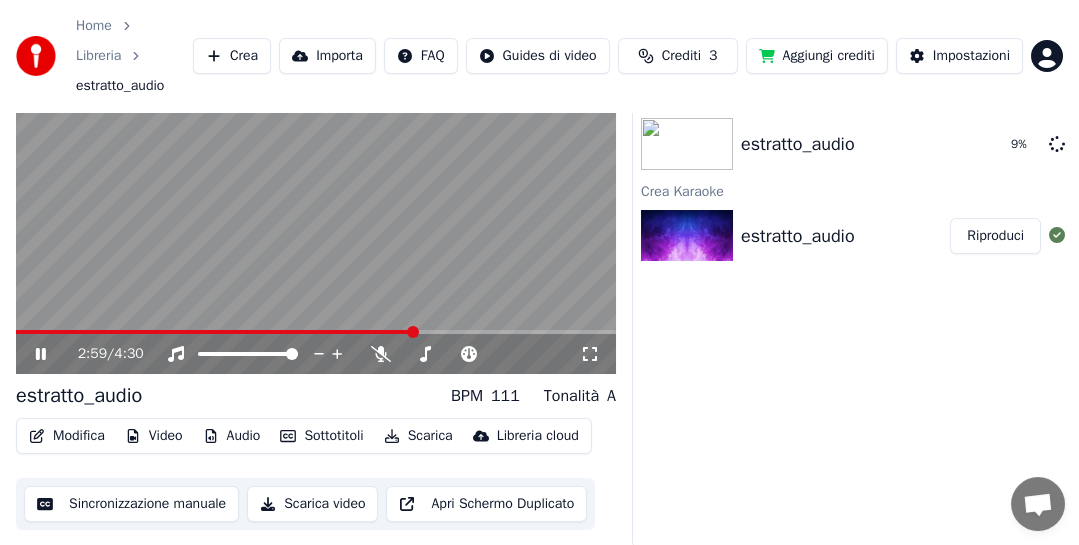click 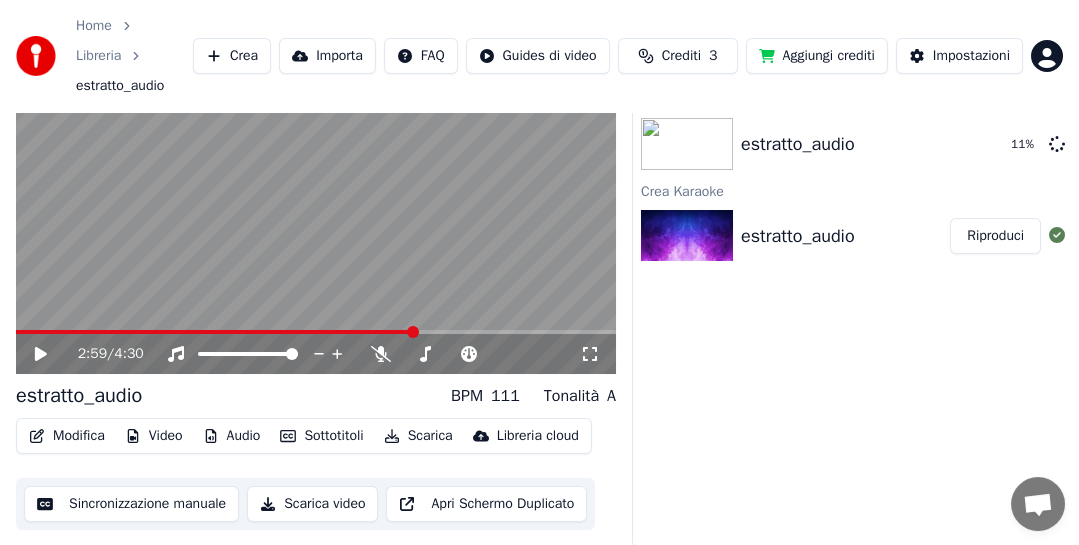 click on "Riproduci" at bounding box center [995, 236] 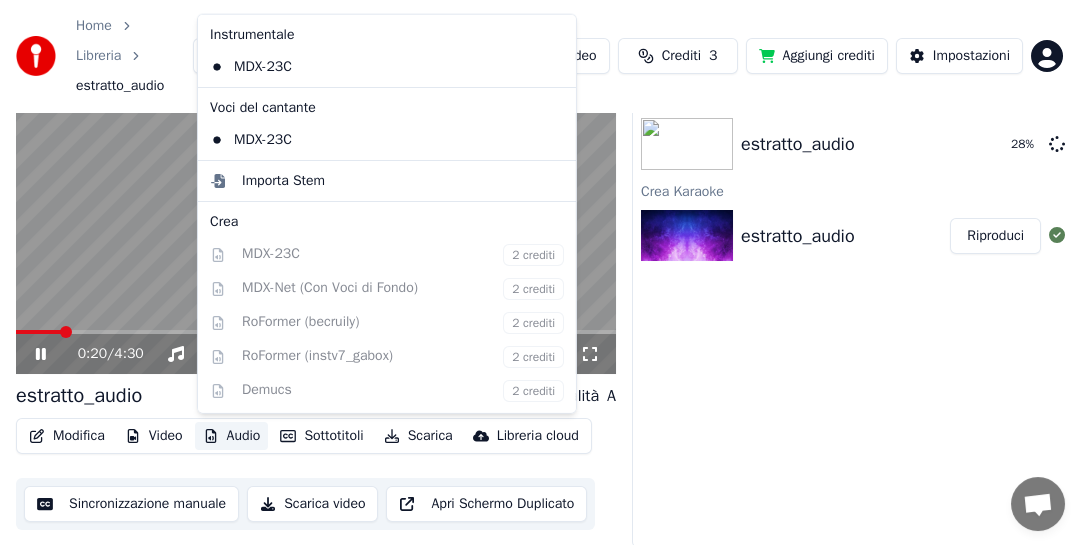 click on "Audio" at bounding box center (232, 436) 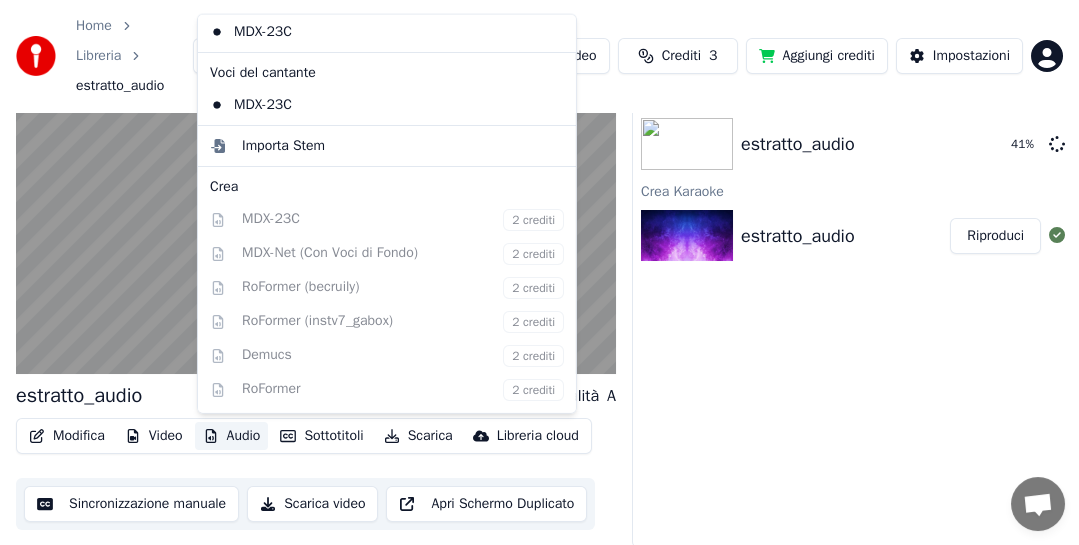 scroll, scrollTop: 0, scrollLeft: 0, axis: both 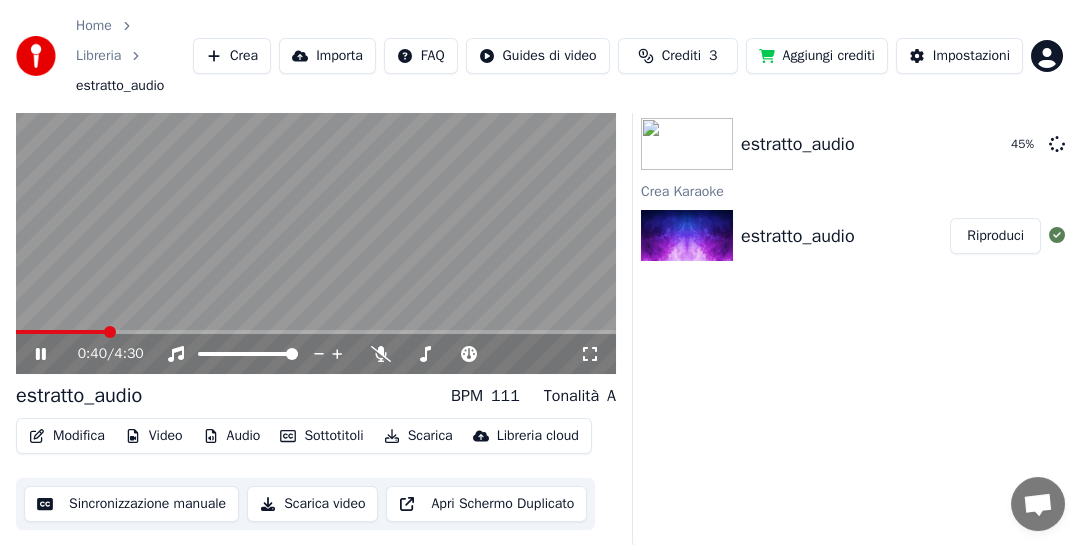 click on "Separare Audio estratto_audio 45 % Crea Karaoke estratto_audio Riproduci" at bounding box center [857, 316] 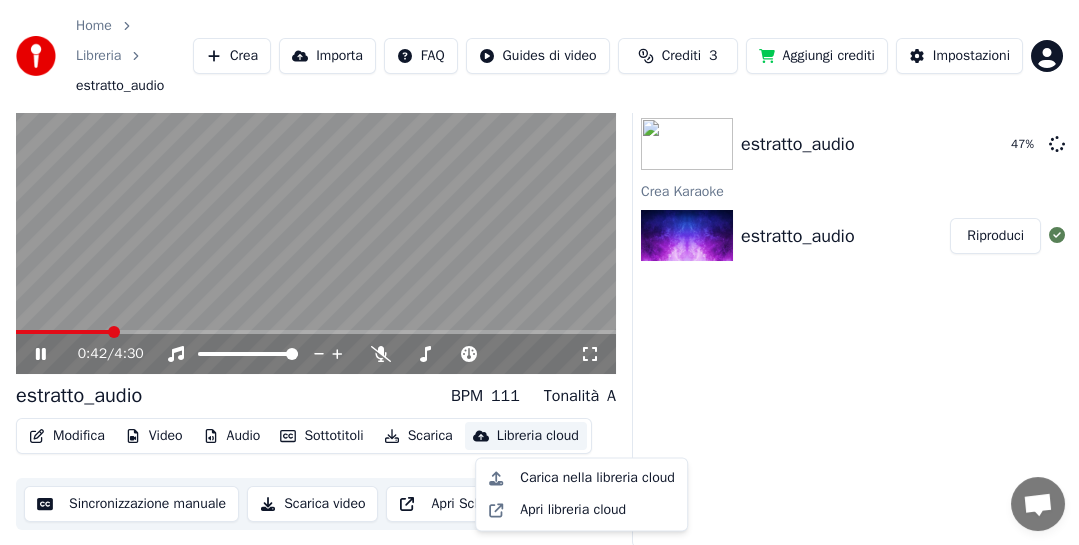 click on "Libreria cloud" at bounding box center [538, 436] 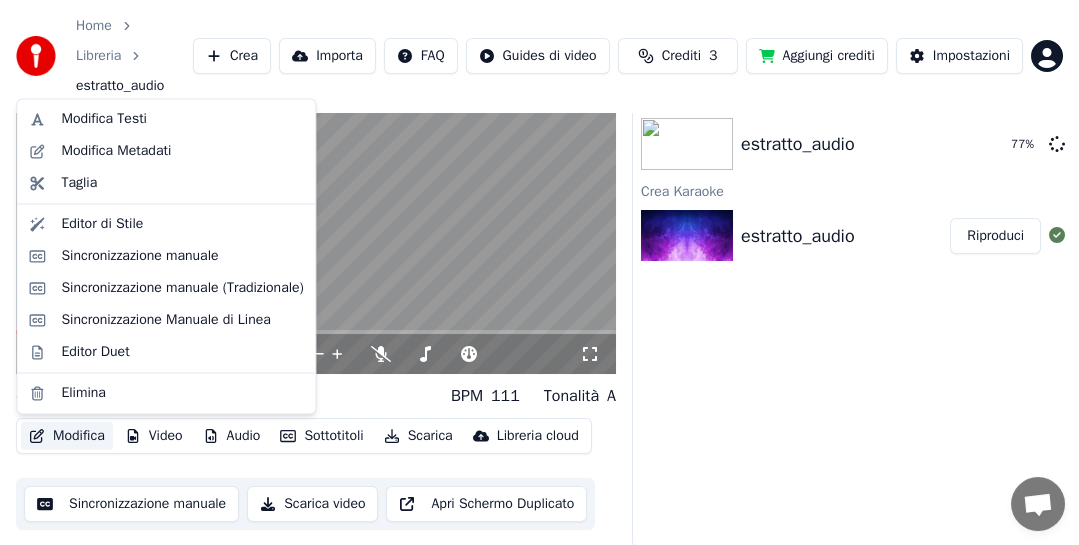 click on "Separare Audio estratto_audio 77 % Crea Karaoke estratto_audio Riproduci" at bounding box center [857, 316] 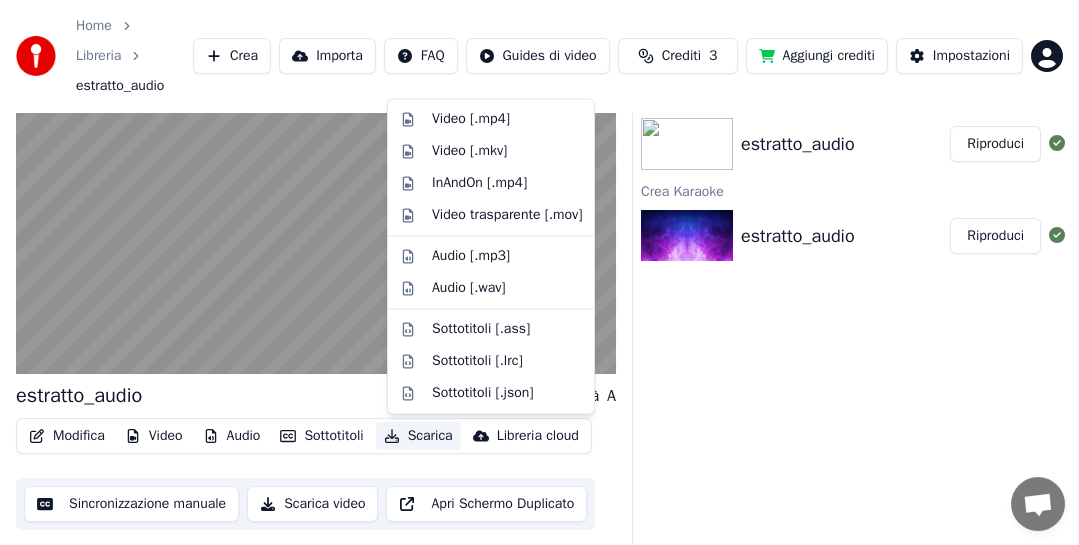 click on "Scarica" at bounding box center [418, 436] 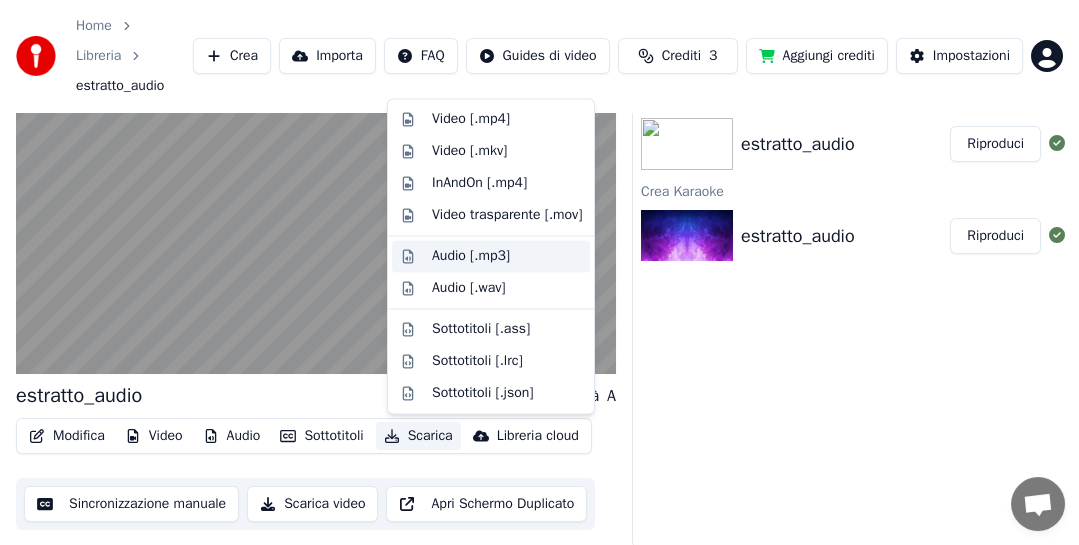 click on "Audio [.mp3]" at bounding box center (471, 256) 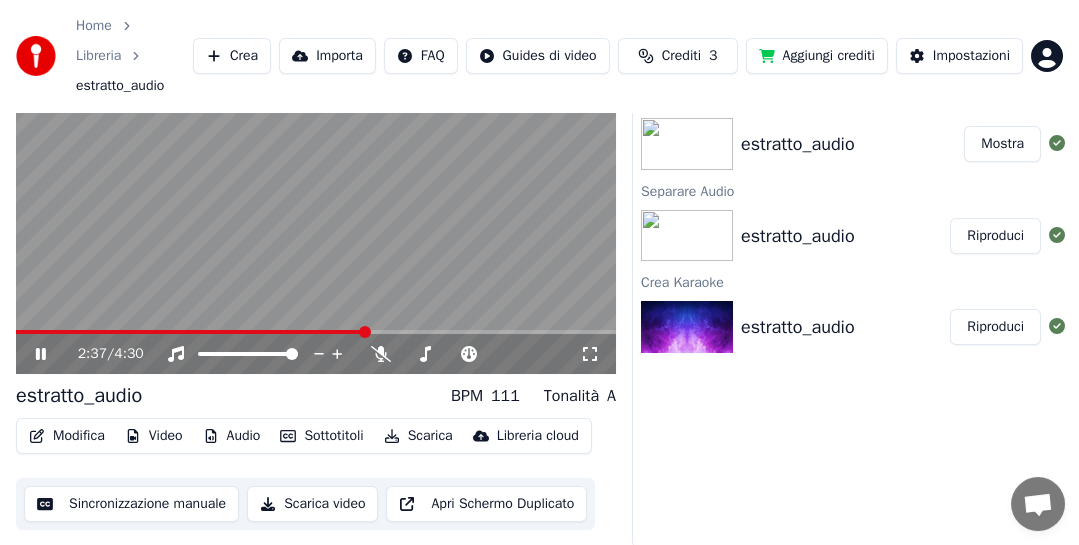 click 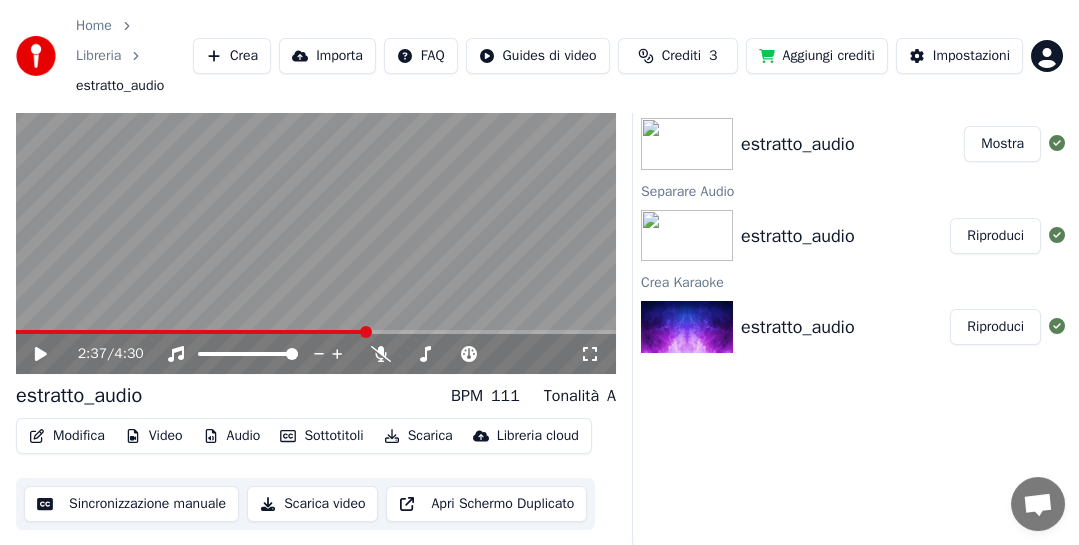 click on "Scarica video" at bounding box center (312, 504) 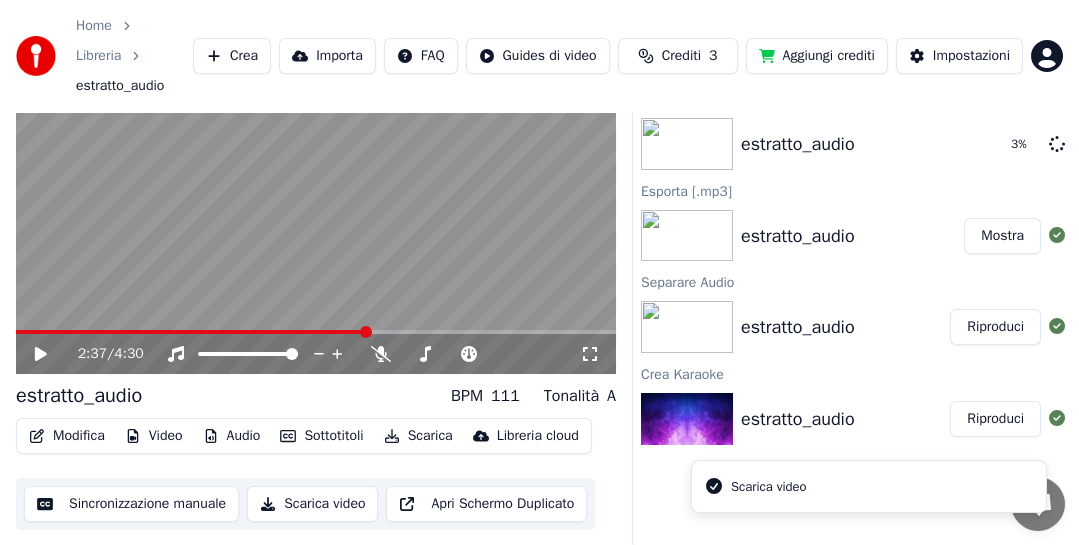 click at bounding box center (1038, 506) 